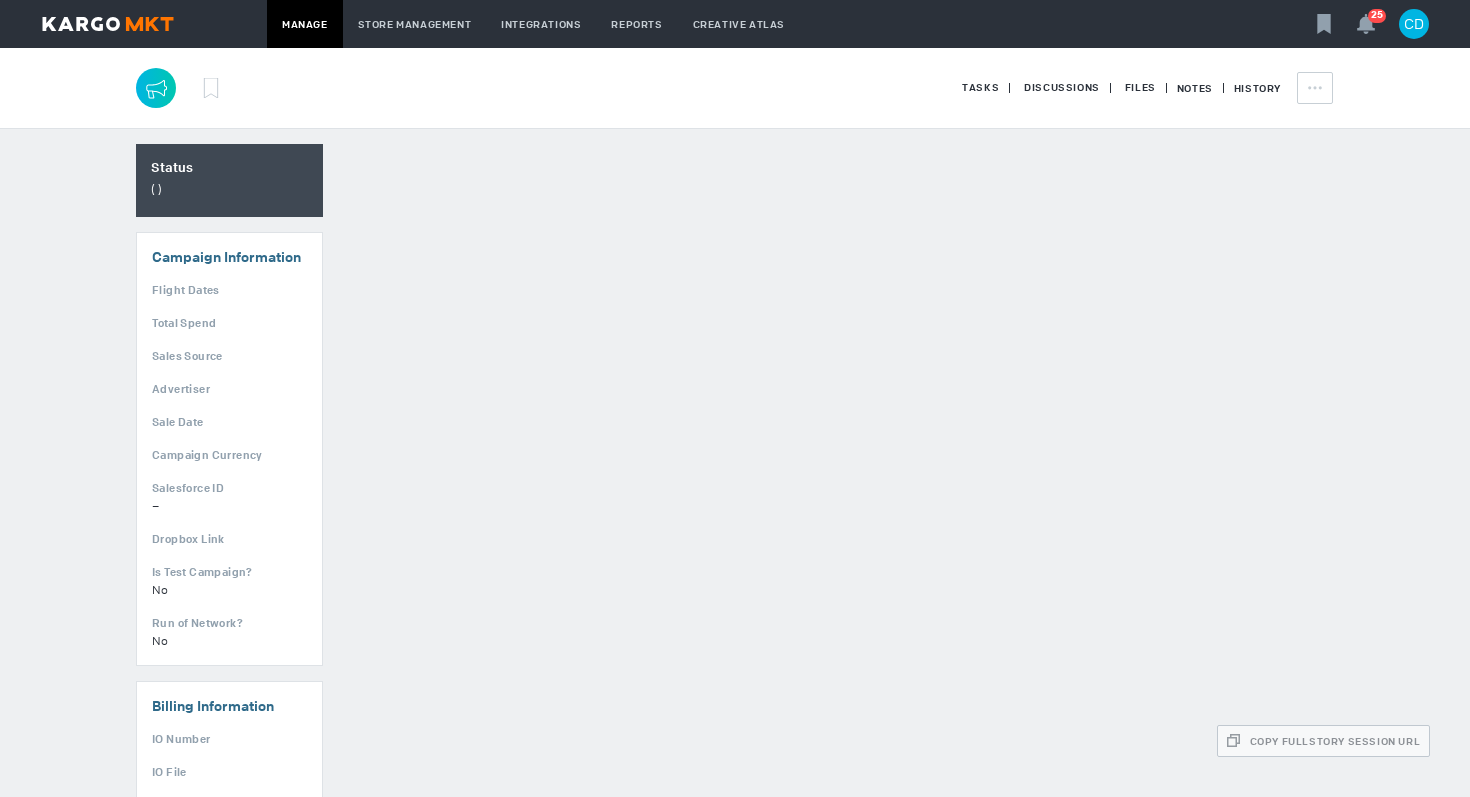 scroll, scrollTop: 0, scrollLeft: 0, axis: both 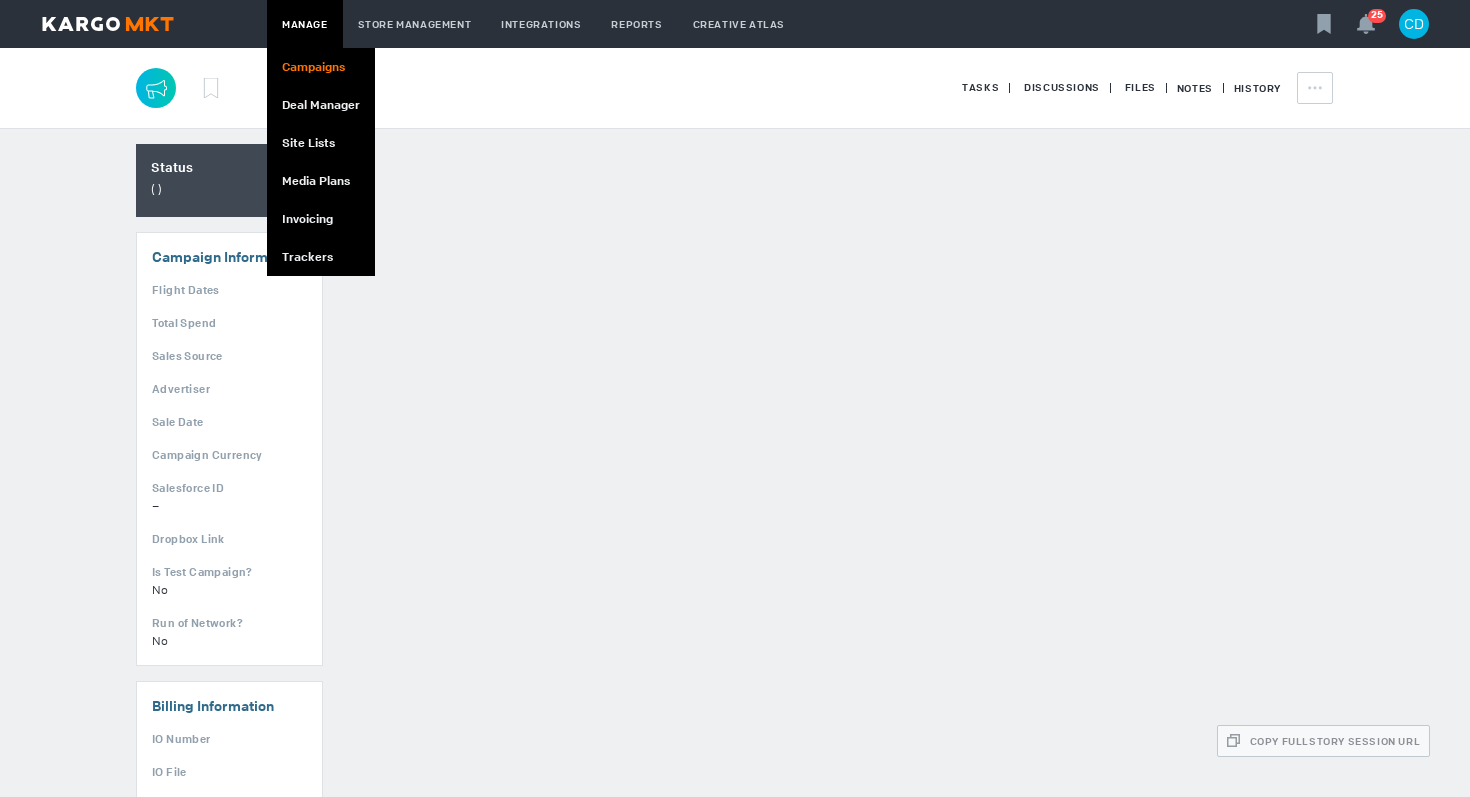 click on "Campaigns" at bounding box center [321, 67] 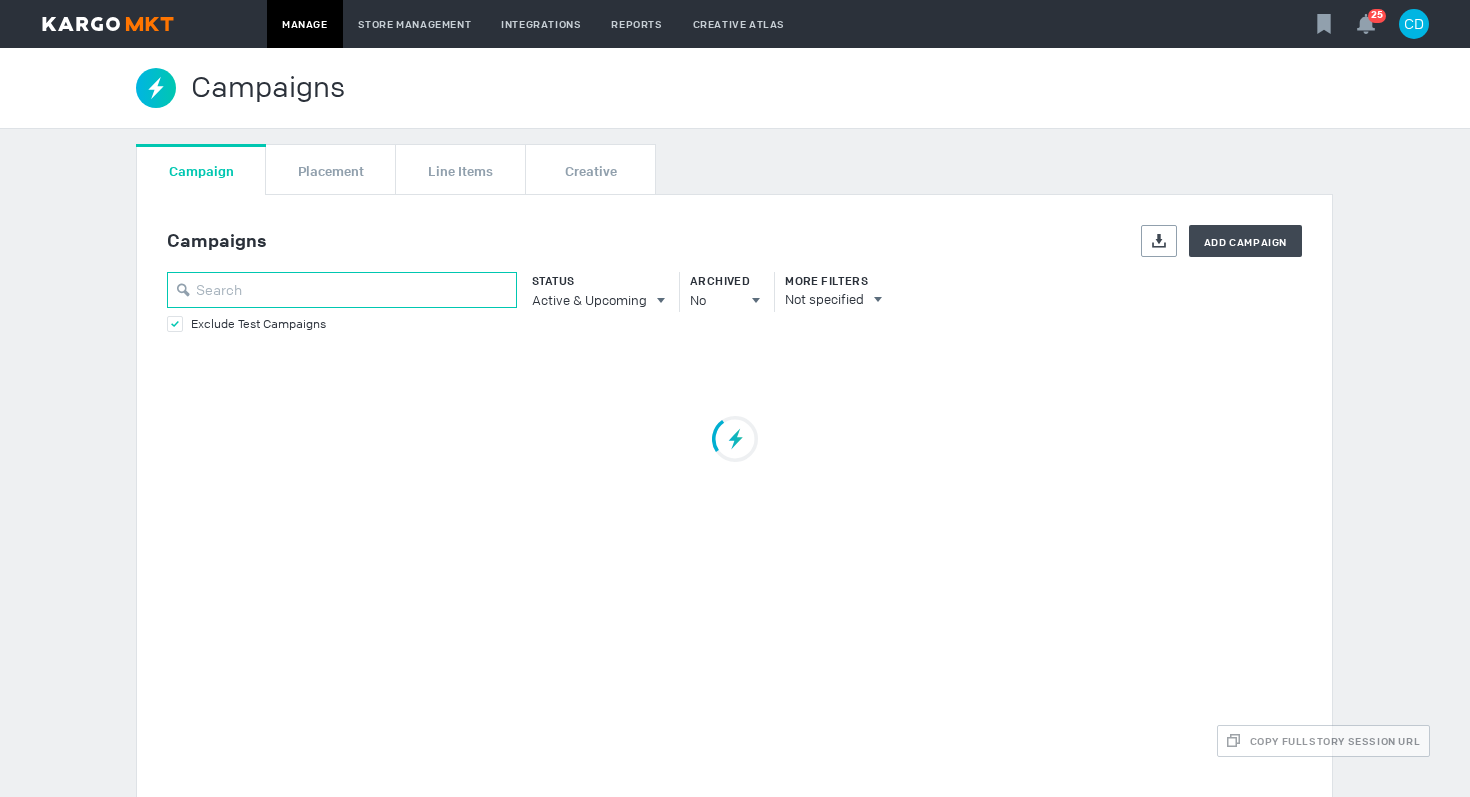 click at bounding box center [342, 290] 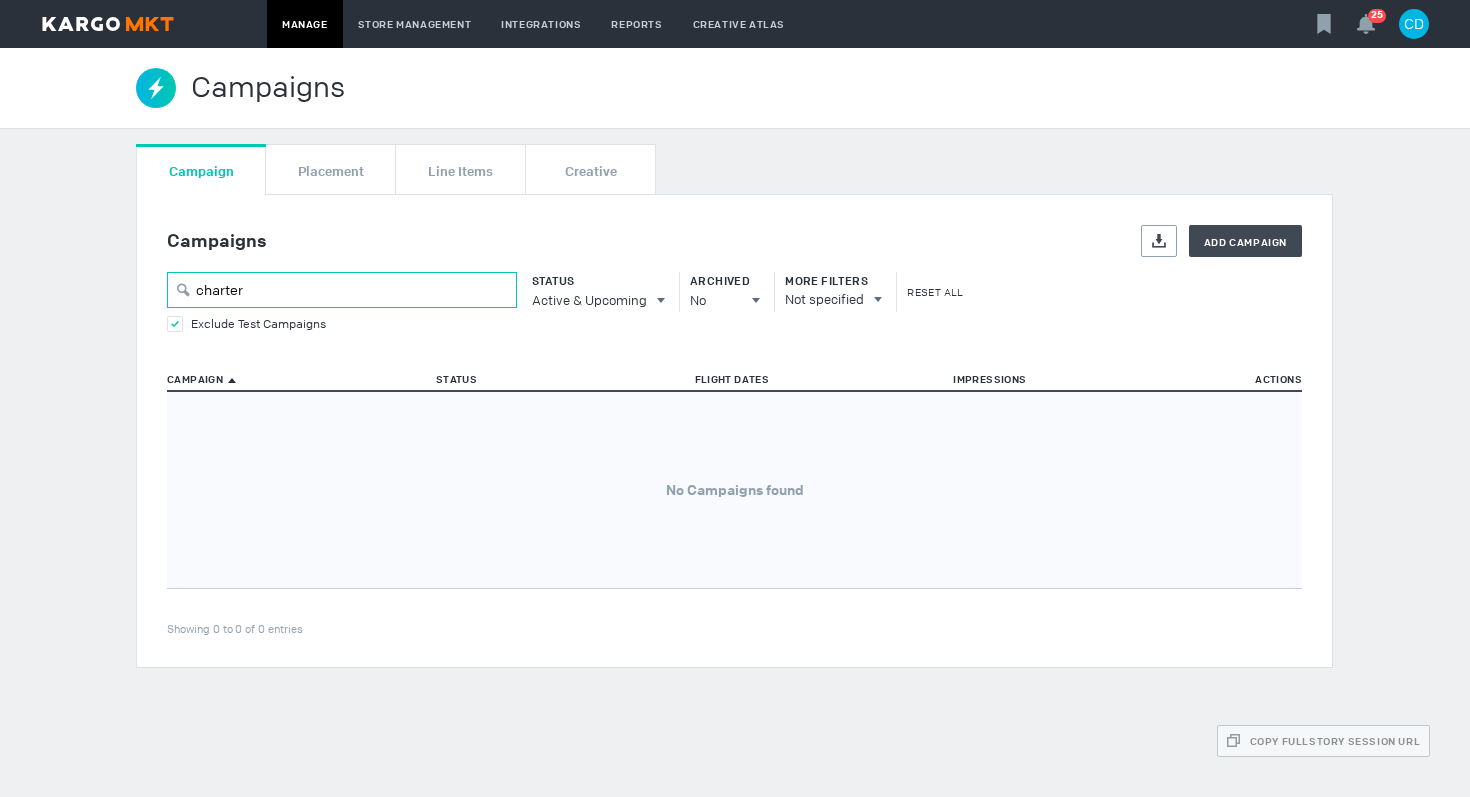 type on "charter" 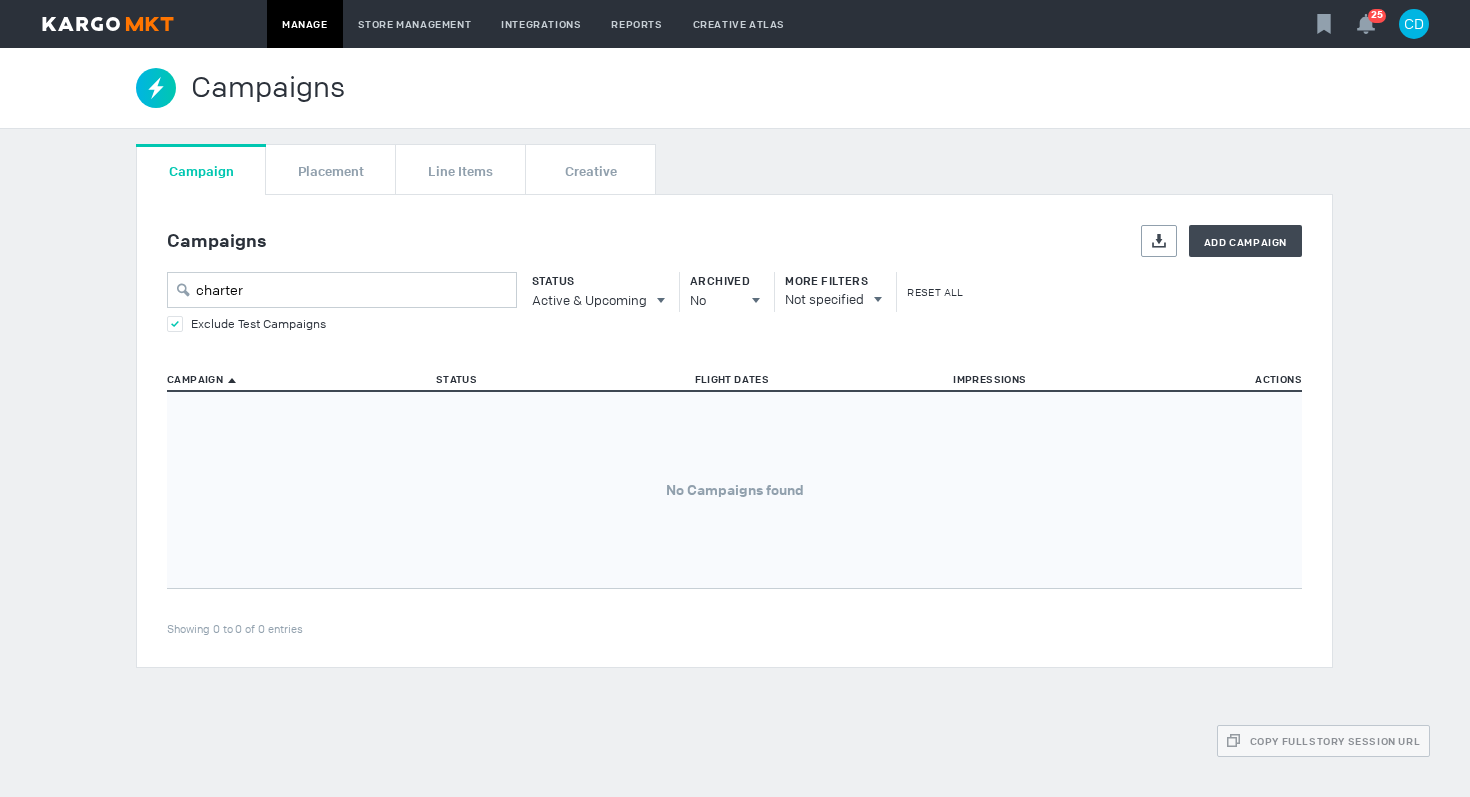 click on "Status" at bounding box center [593, 281] 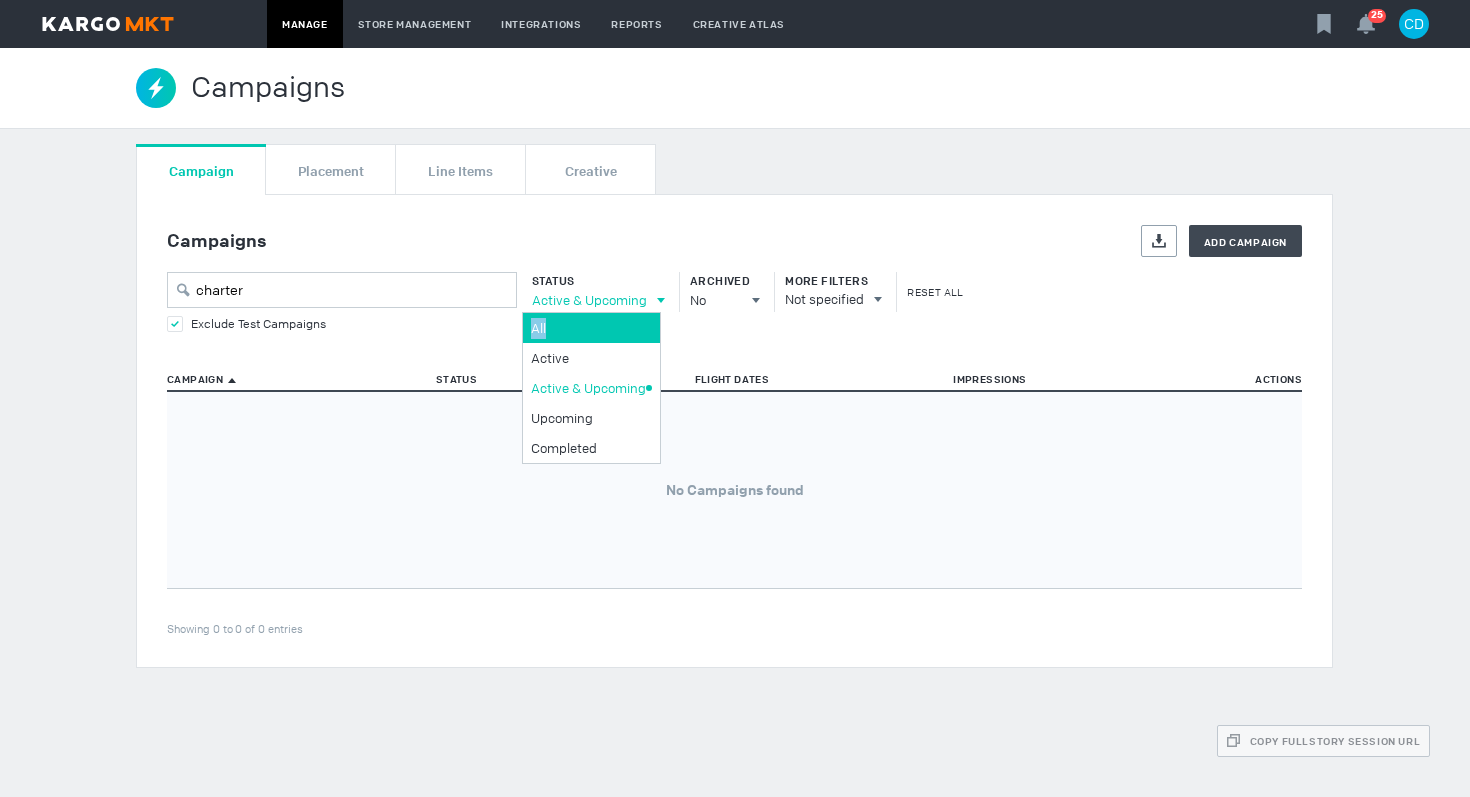 click on "All" at bounding box center [588, 328] 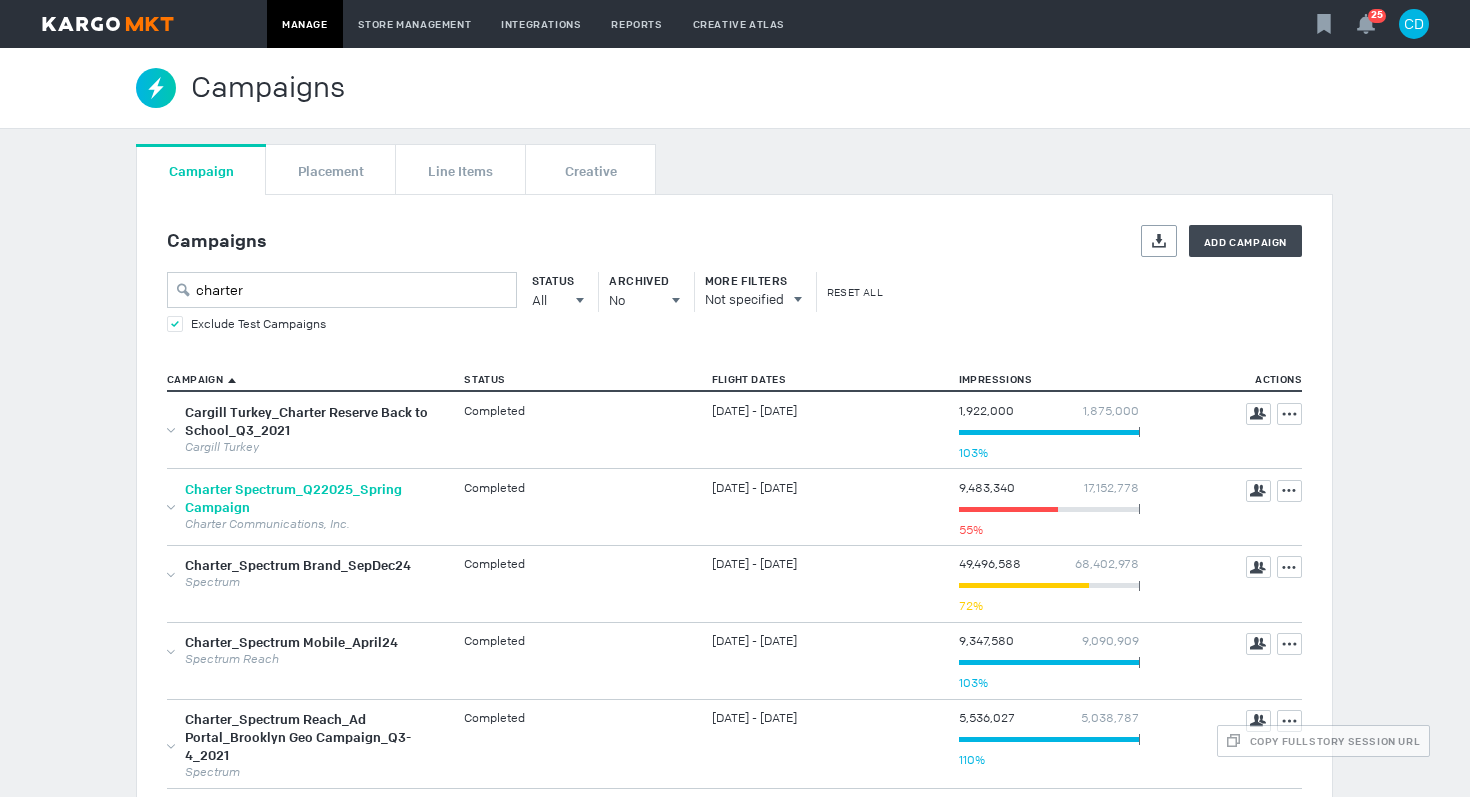 click on "Charter Spectrum_Q22025_Spring Campaign" at bounding box center (293, 498) 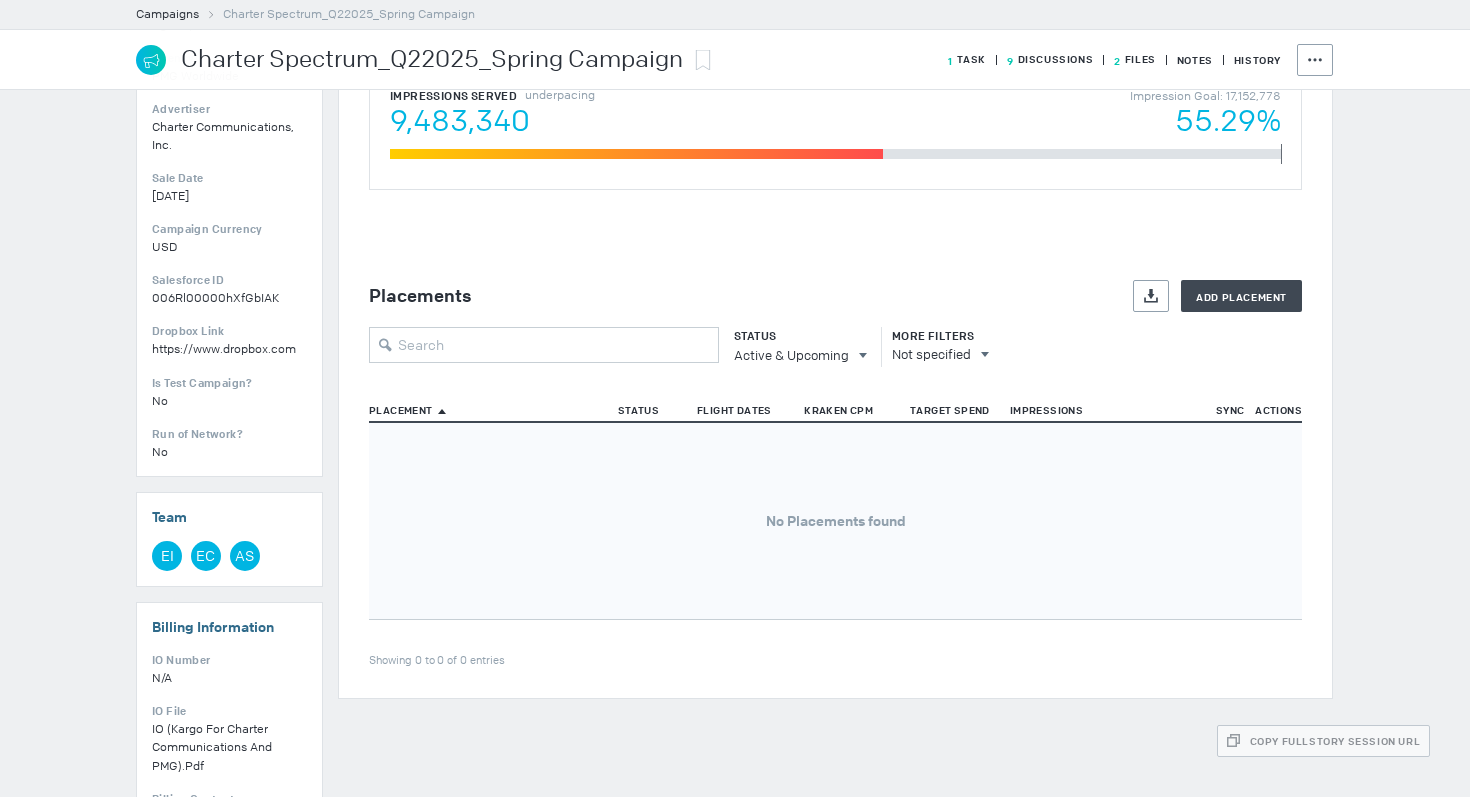 scroll, scrollTop: 497, scrollLeft: 0, axis: vertical 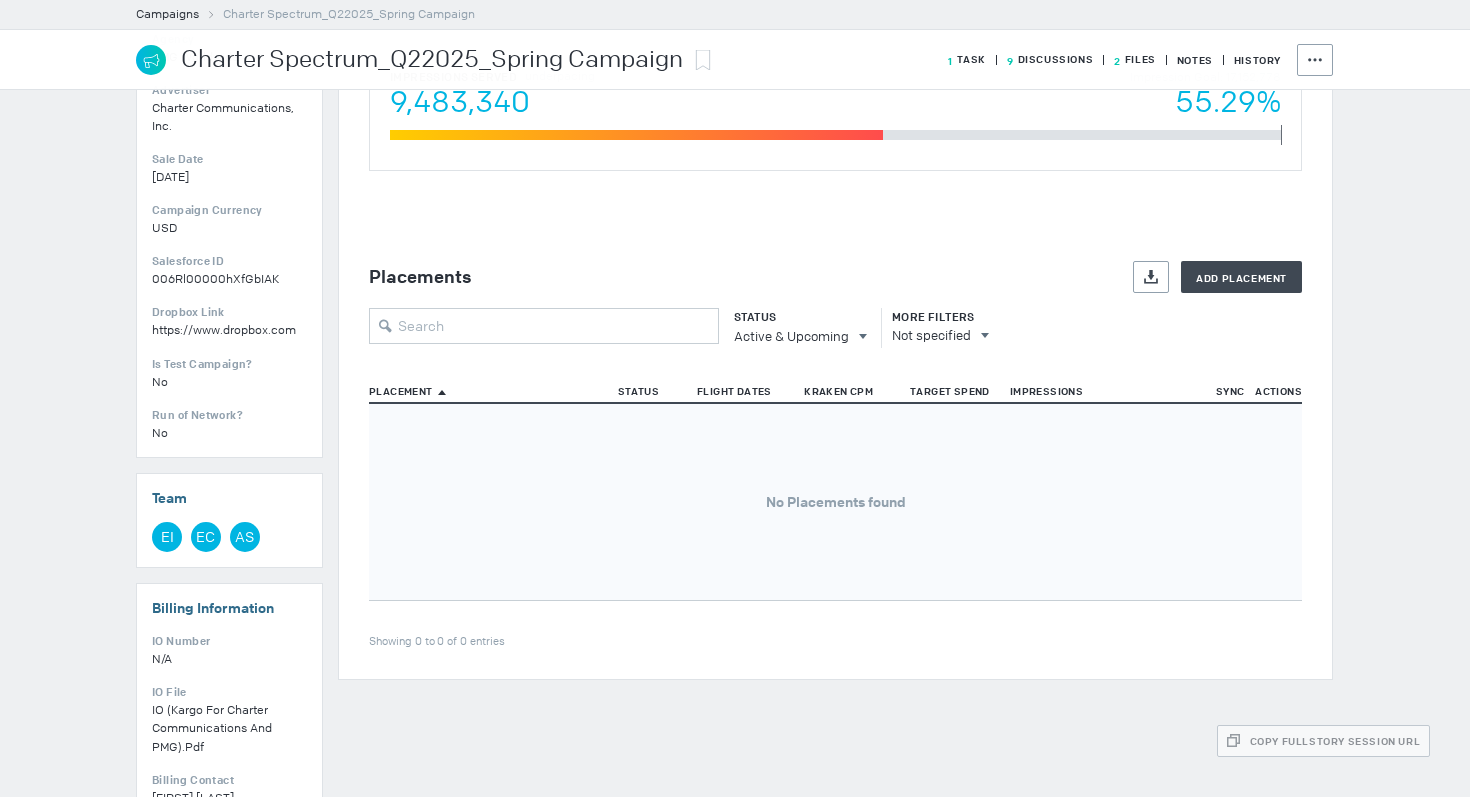 click on "Status" at bounding box center [795, 317] 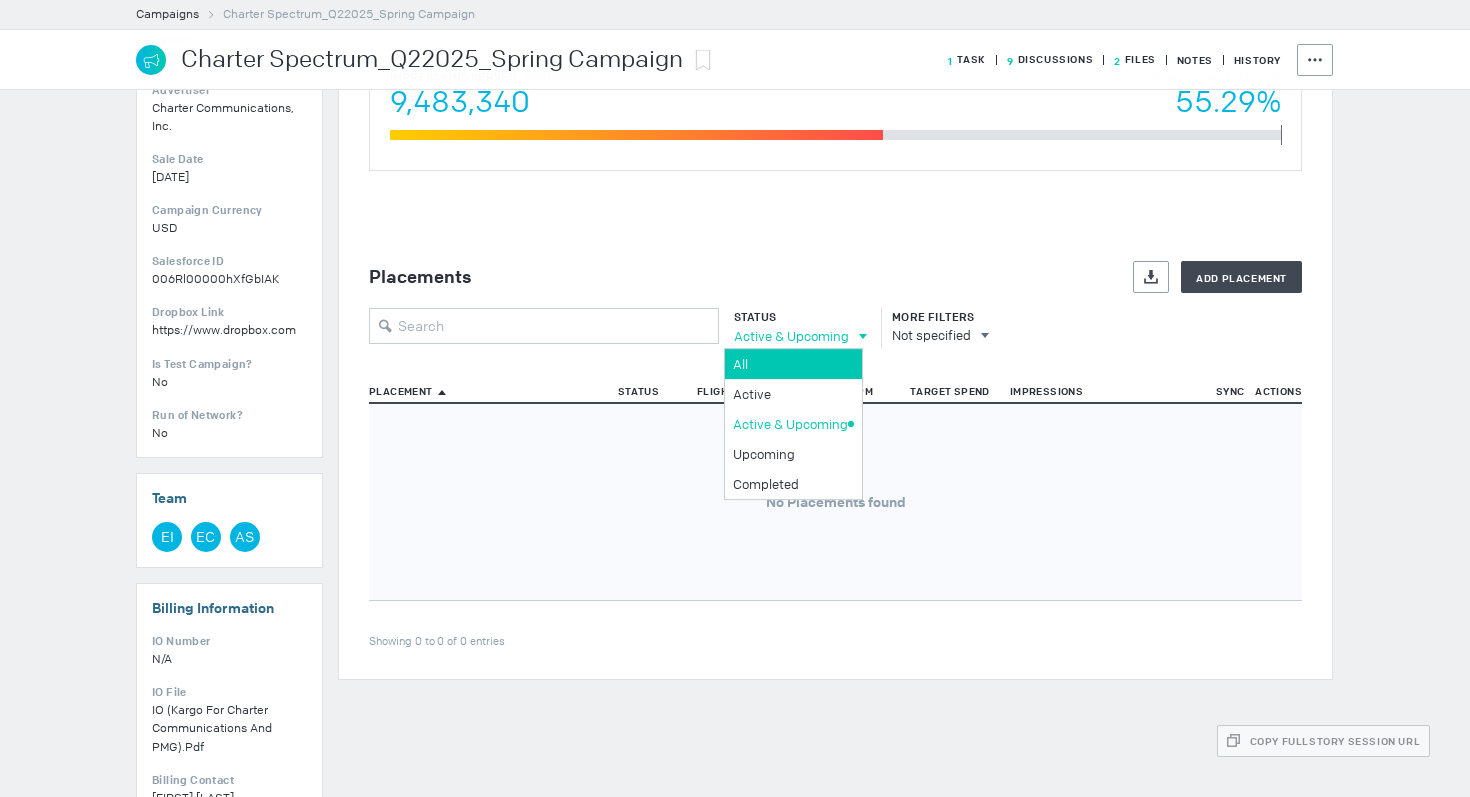 click on "All" at bounding box center (793, 364) 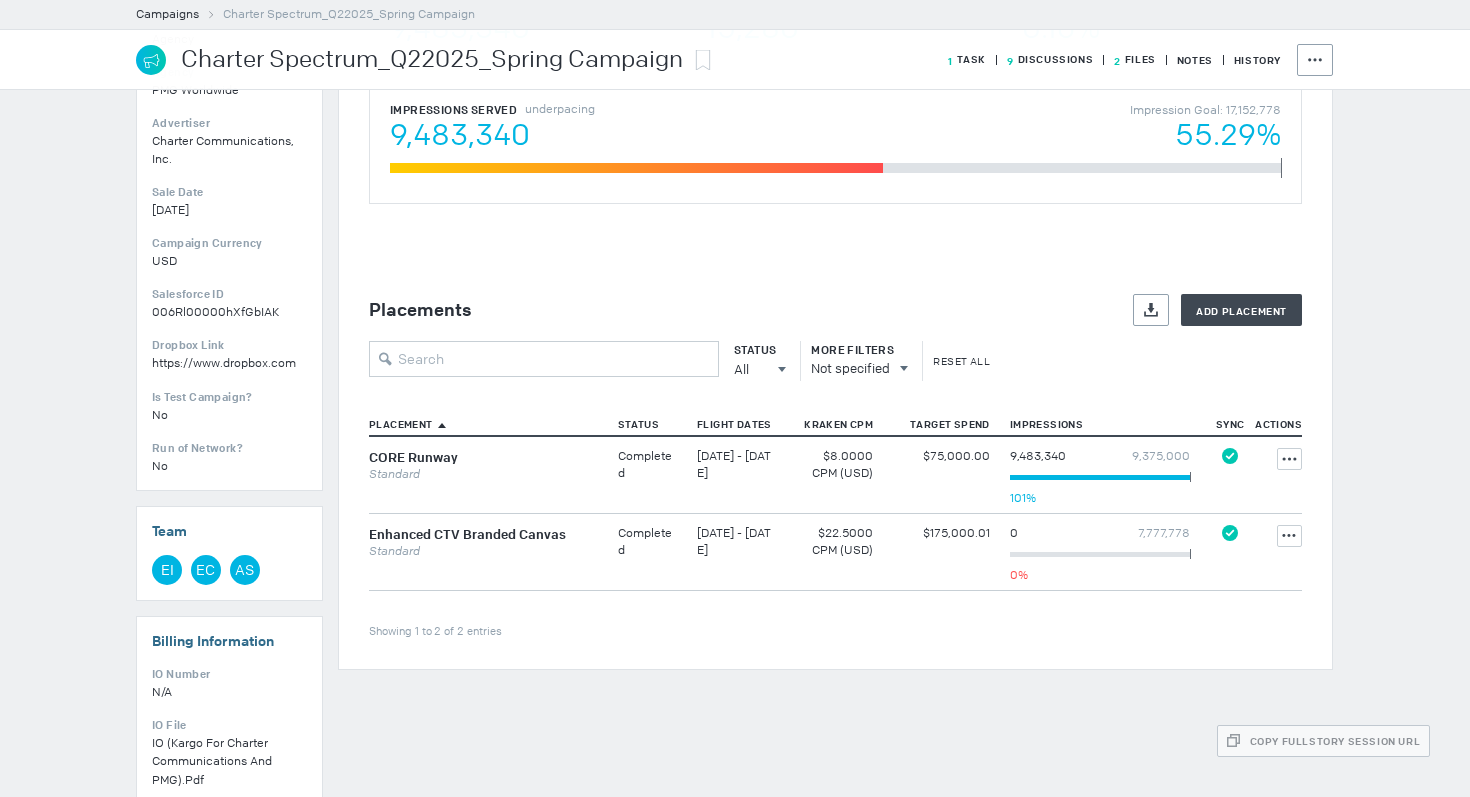 scroll, scrollTop: 452, scrollLeft: 0, axis: vertical 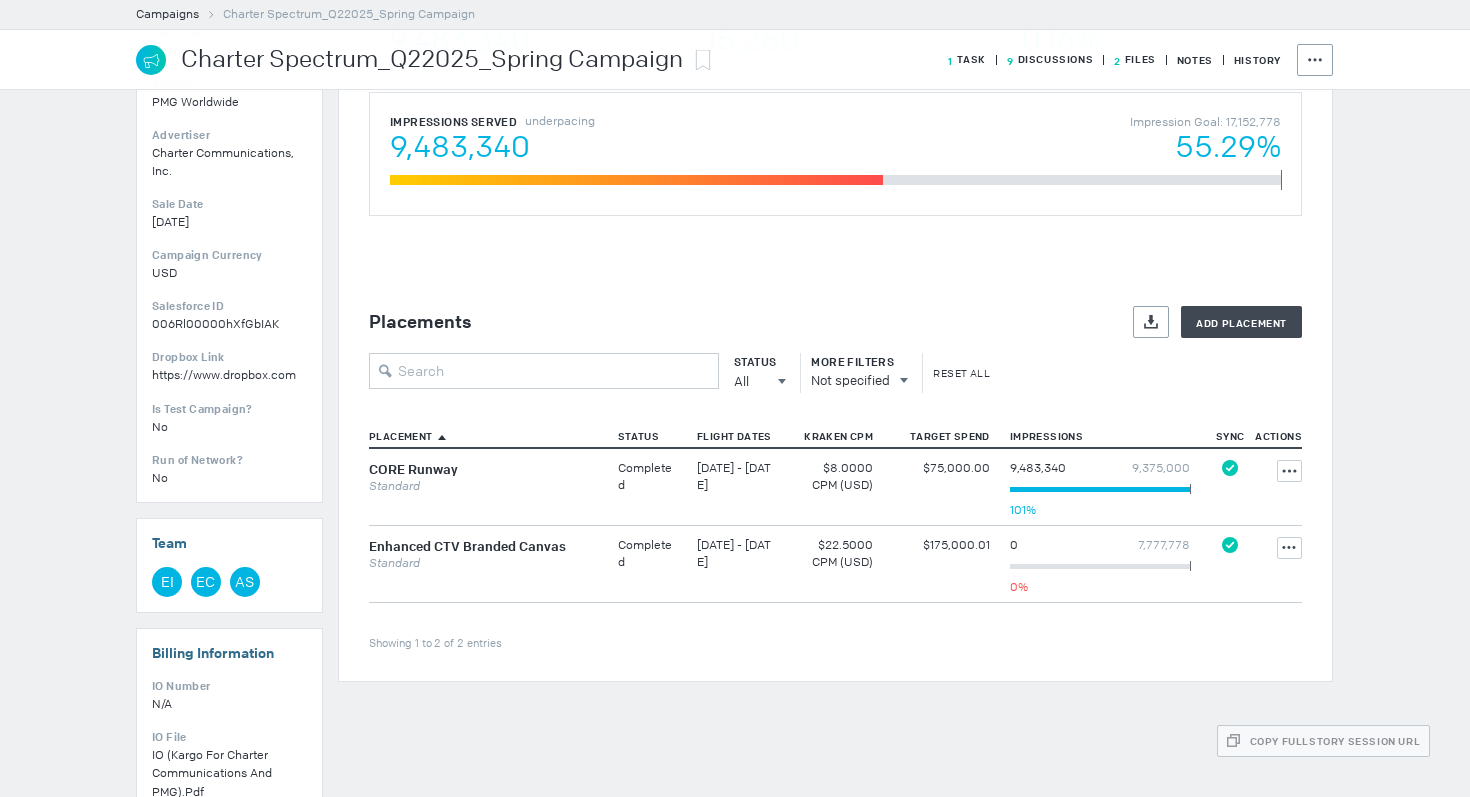 click on "[DATE] - [DATE]" at bounding box center (645, 476) 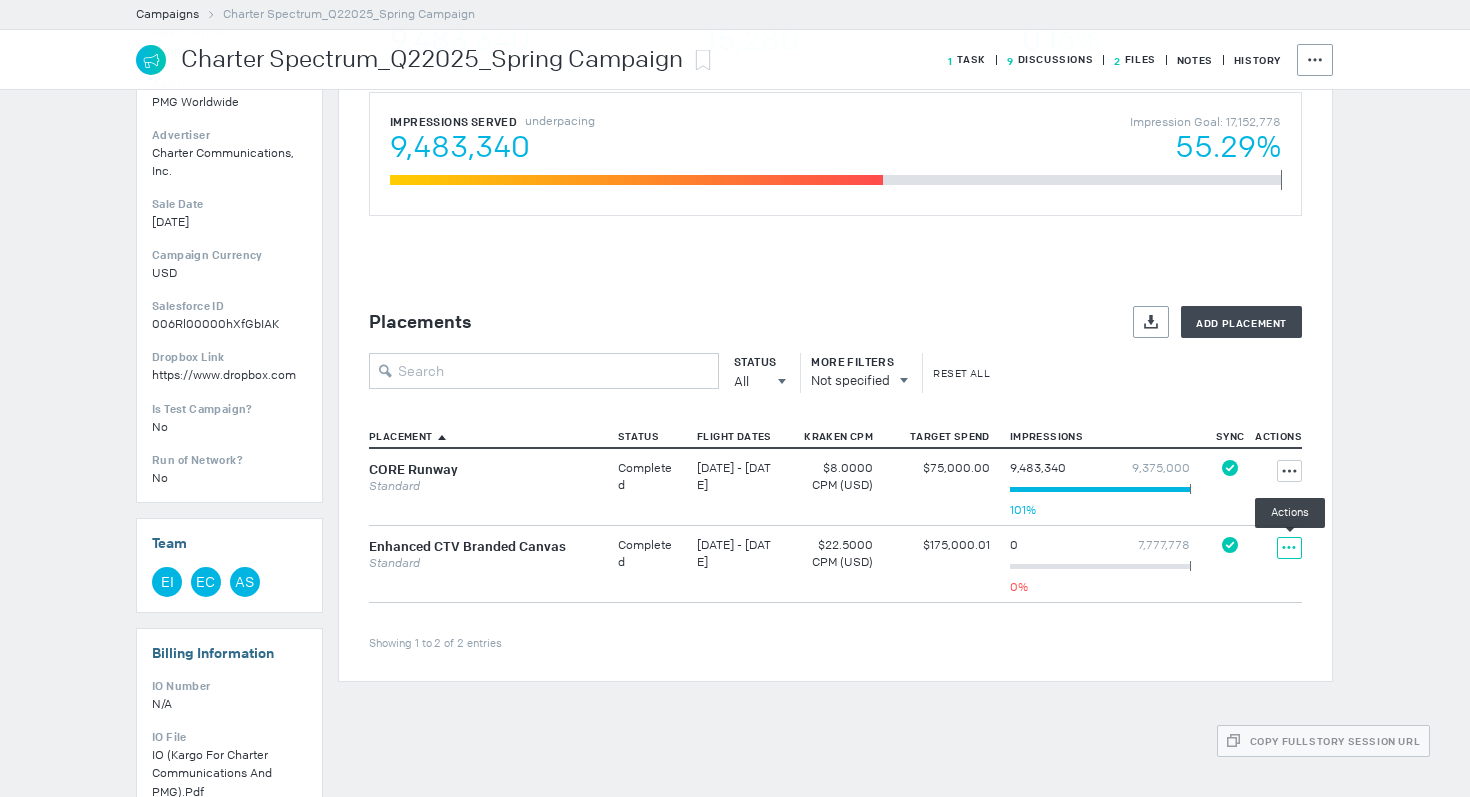 click at bounding box center [1290, 470] 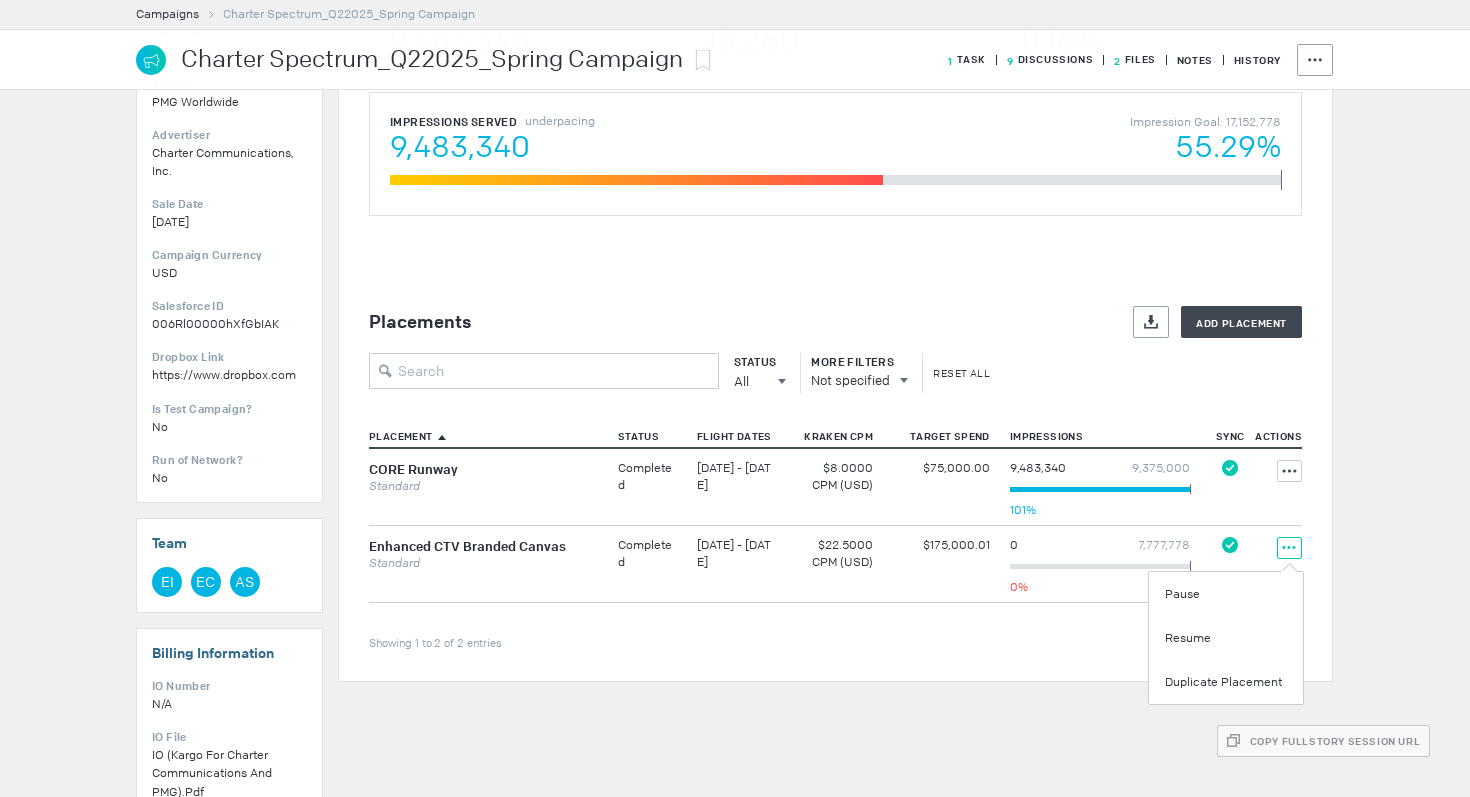 click on "Showing 1 to 2 of 2 entries" at bounding box center (835, 626) 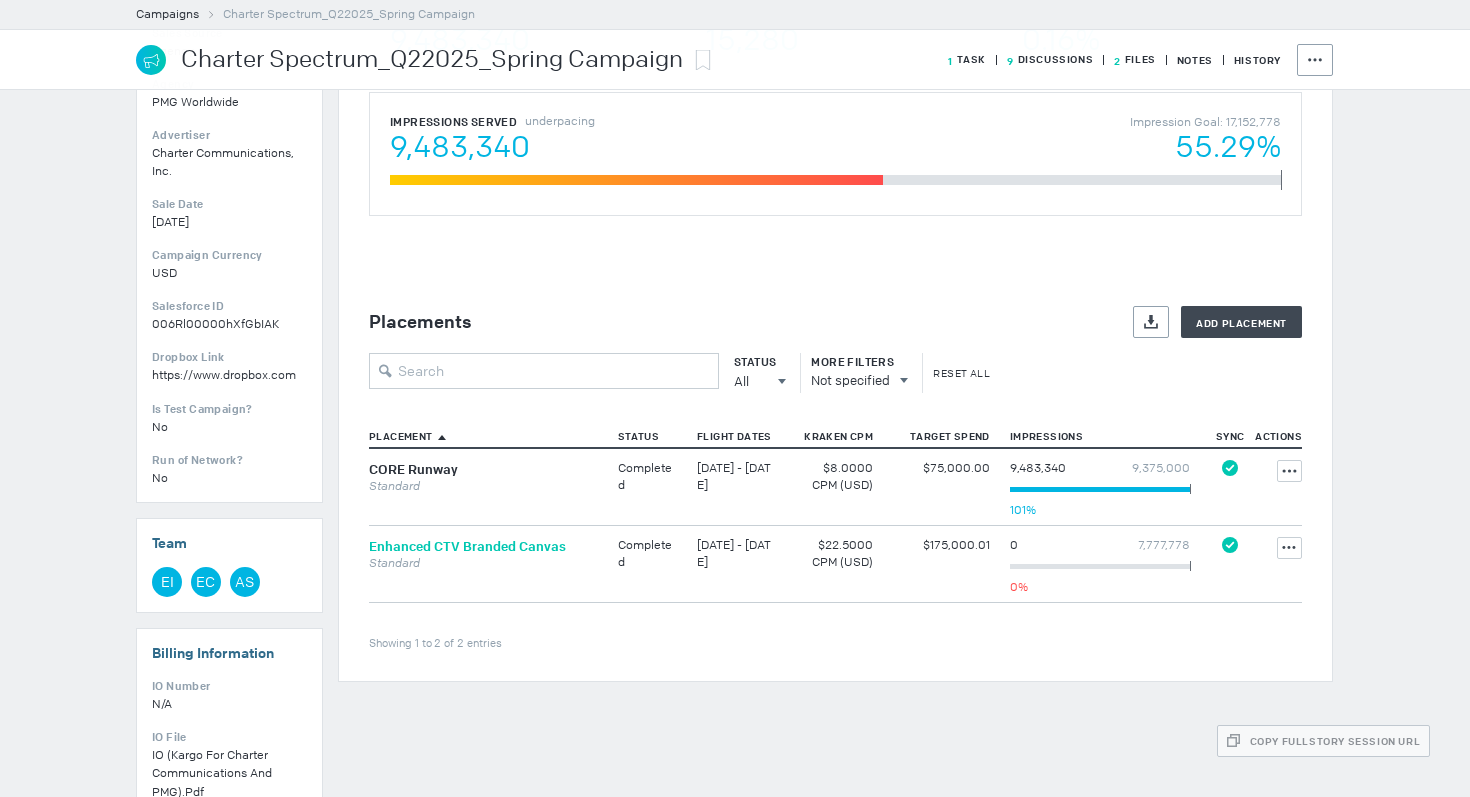 click on "Enhanced CTV Branded Canvas" at bounding box center (467, 546) 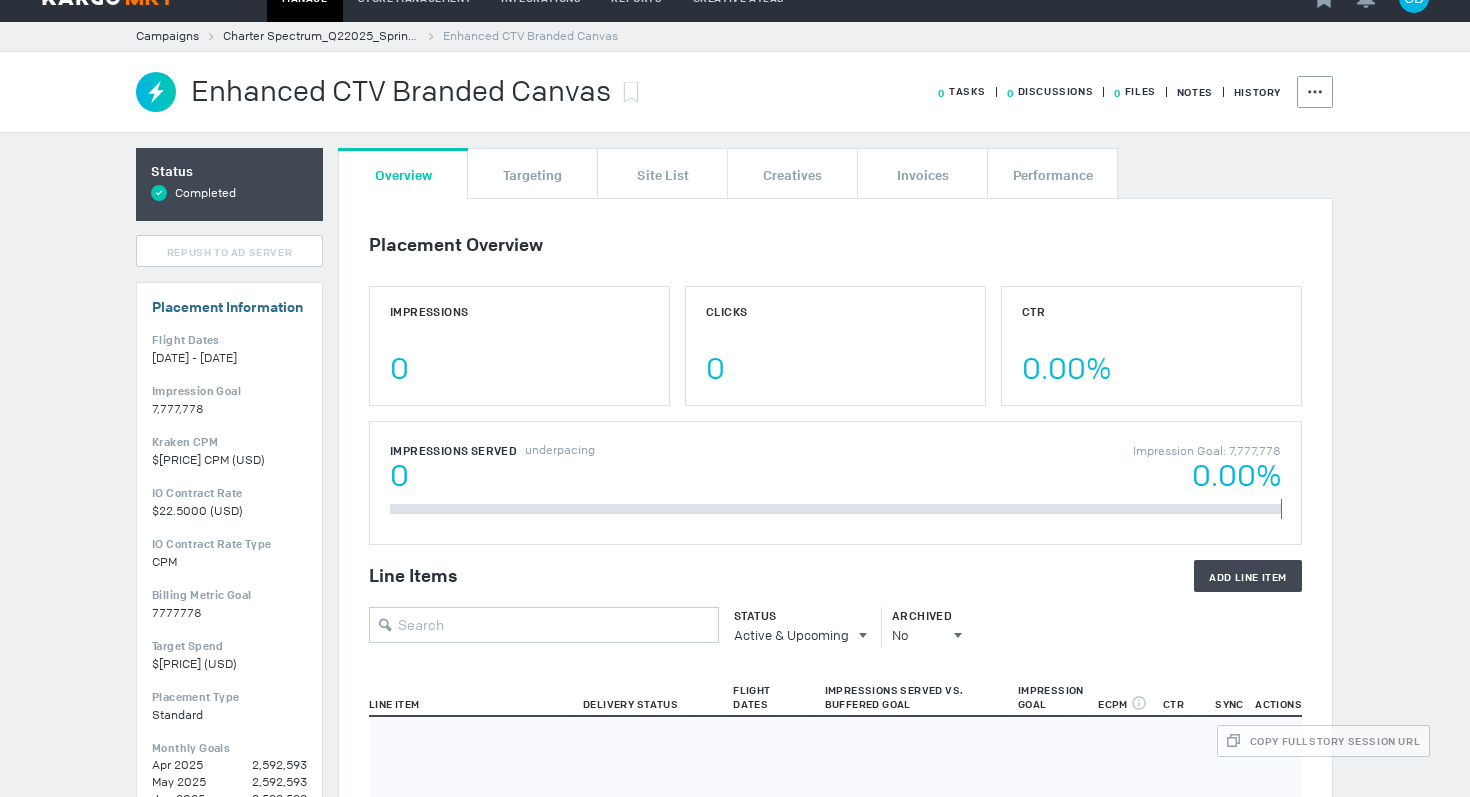 scroll, scrollTop: 0, scrollLeft: 0, axis: both 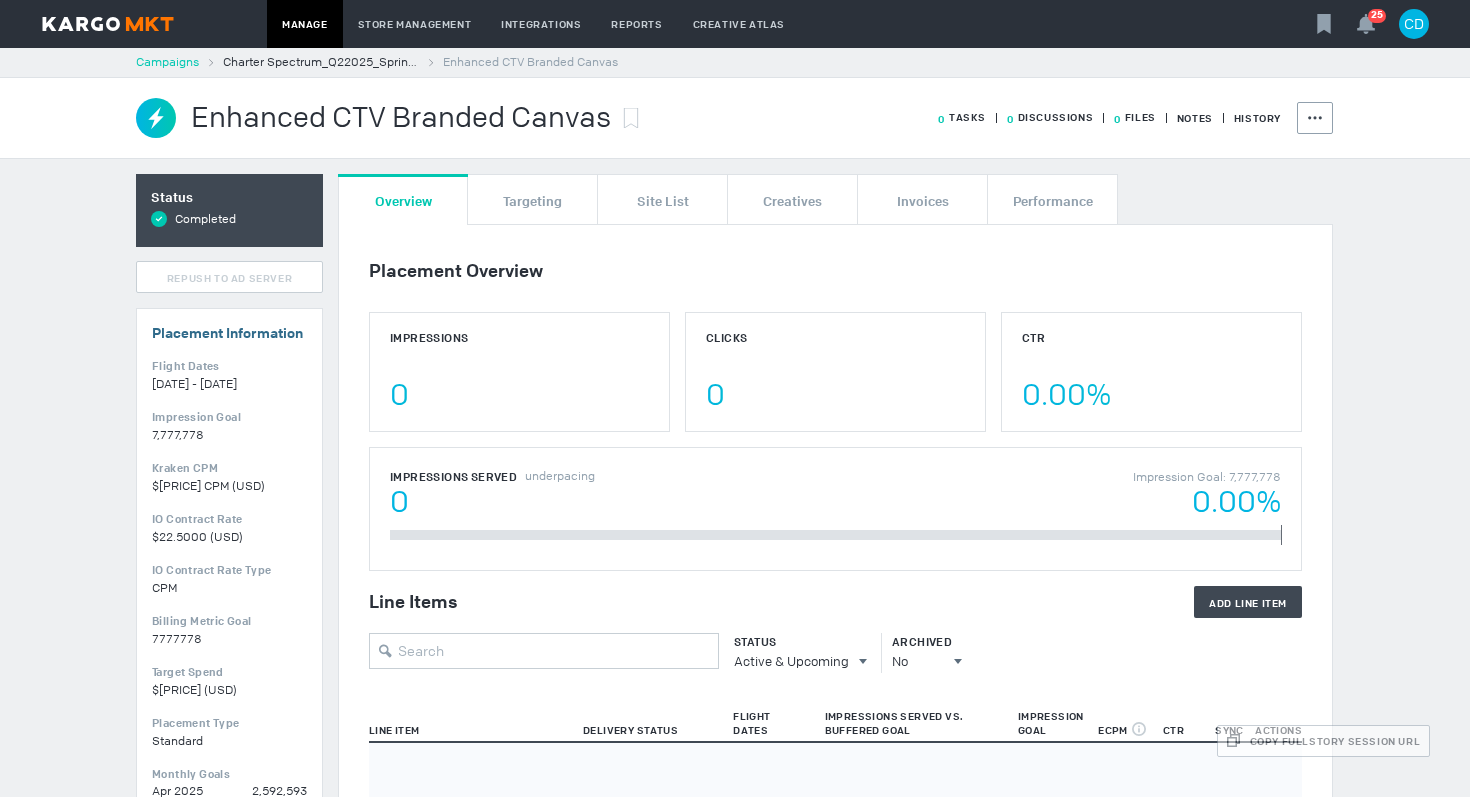 click on "Campaigns" at bounding box center (167, 62) 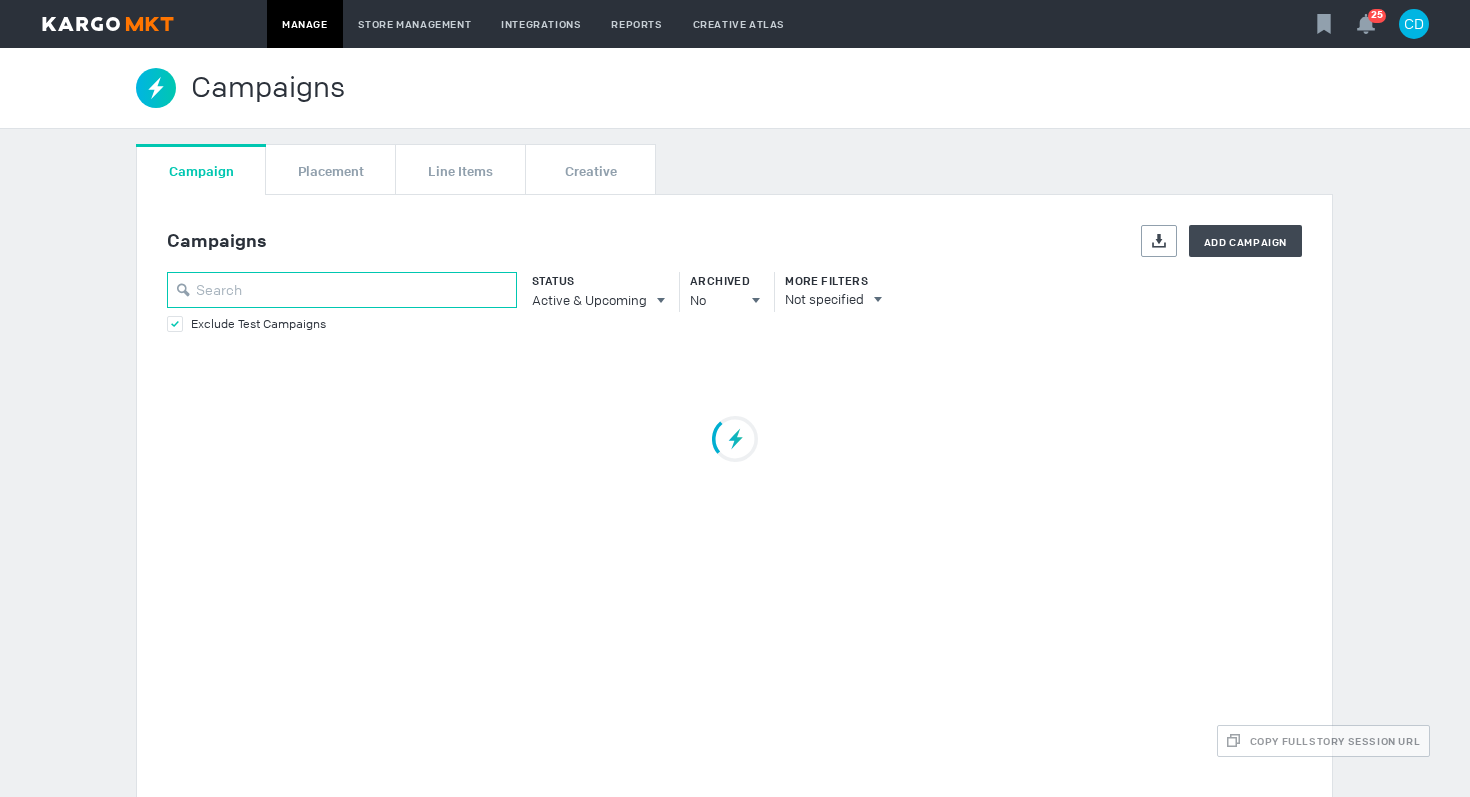 click at bounding box center [342, 290] 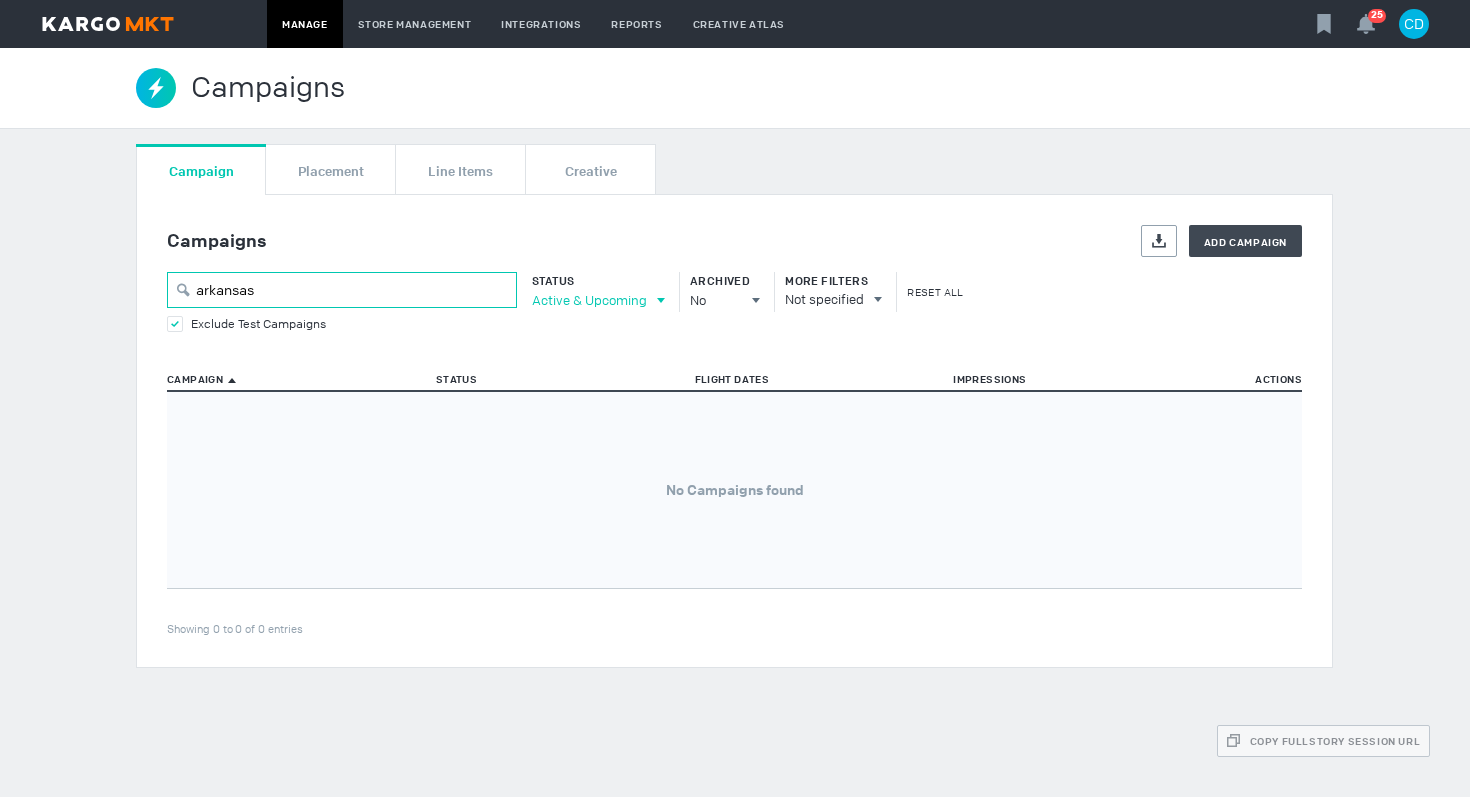 type on "arkansas" 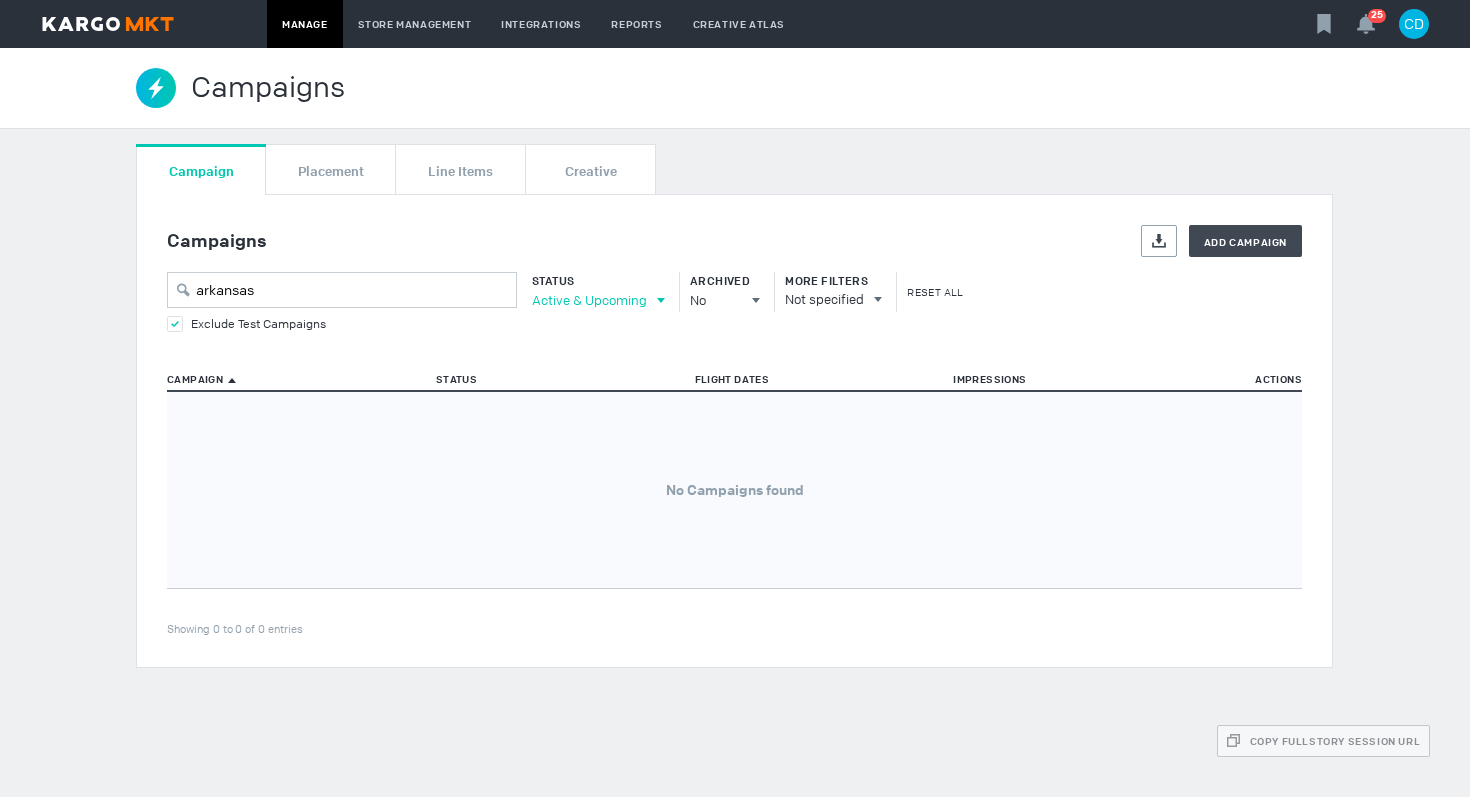 click on "Active & Upcoming" at bounding box center [589, 300] 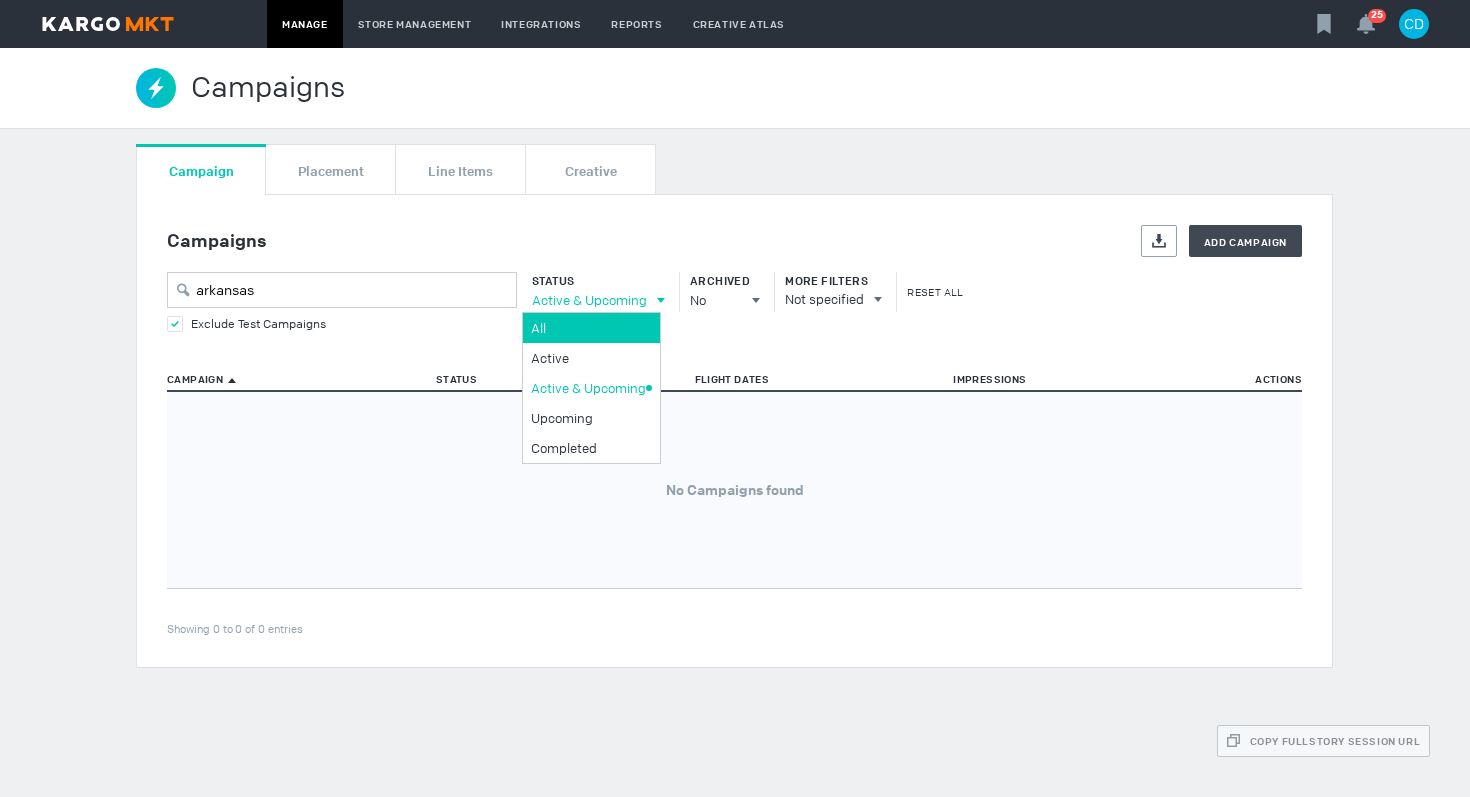 click on "All" at bounding box center (588, 328) 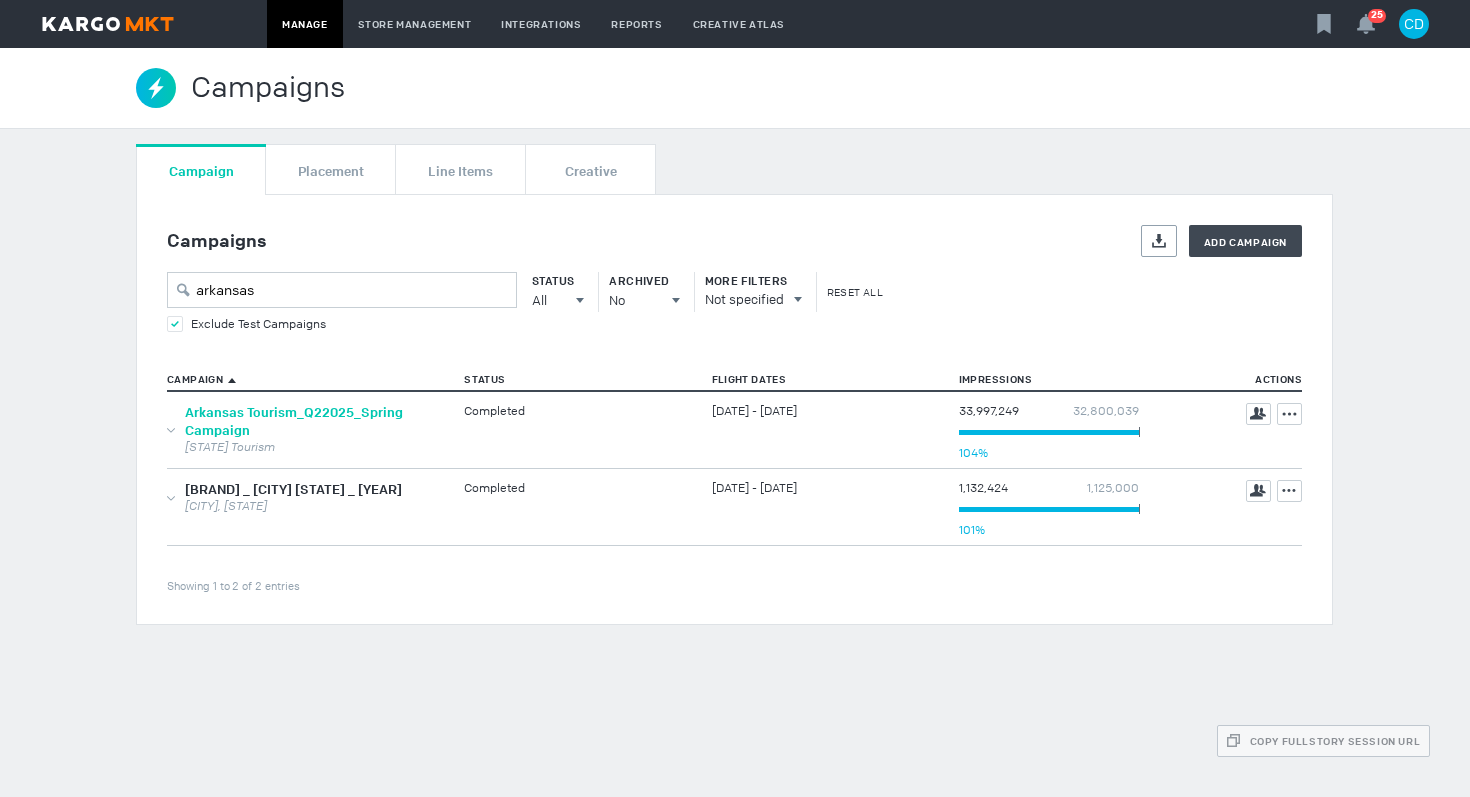 click on "Arkansas Tourism_Q22025_Spring Campaign" at bounding box center (294, 421) 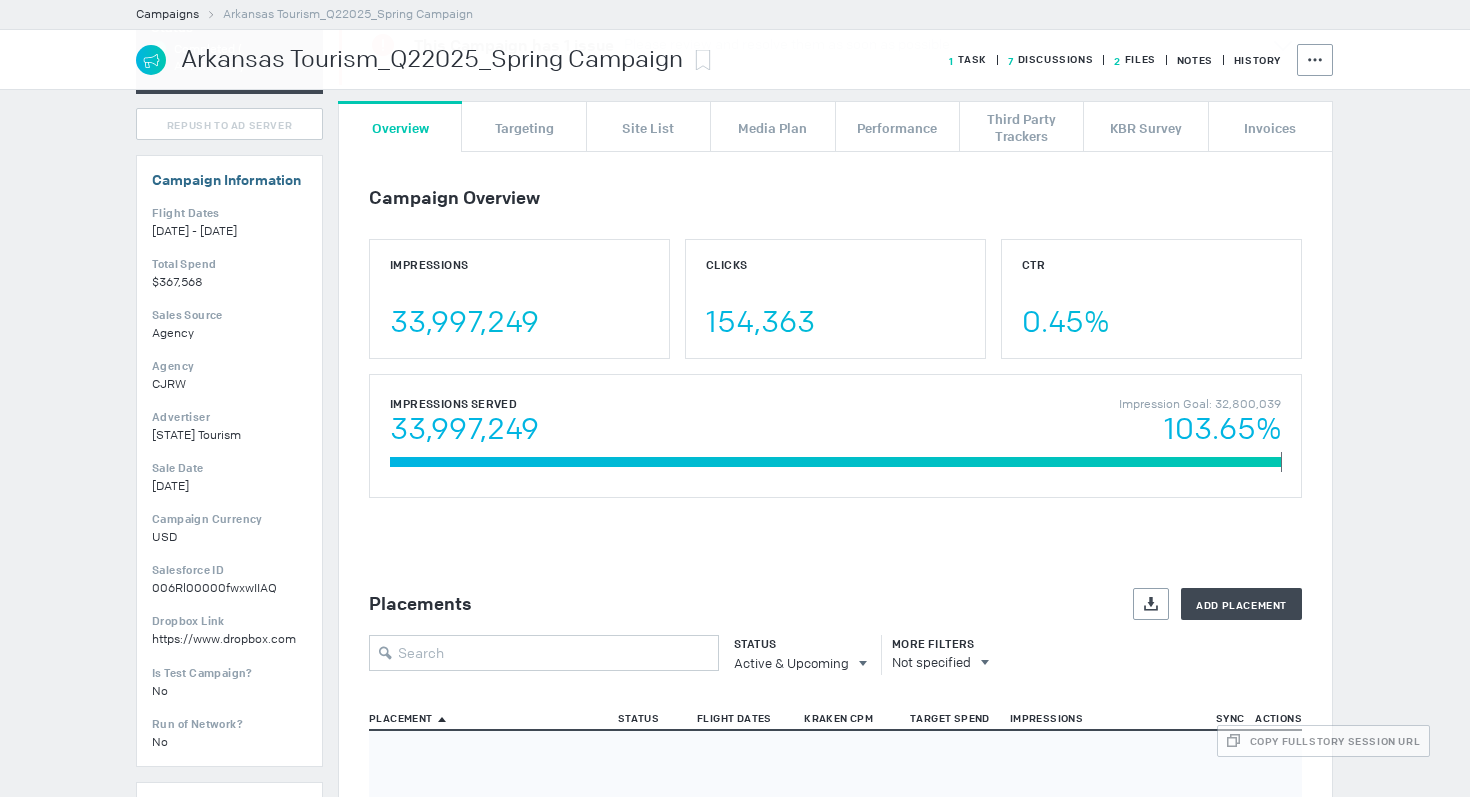 scroll, scrollTop: 383, scrollLeft: 0, axis: vertical 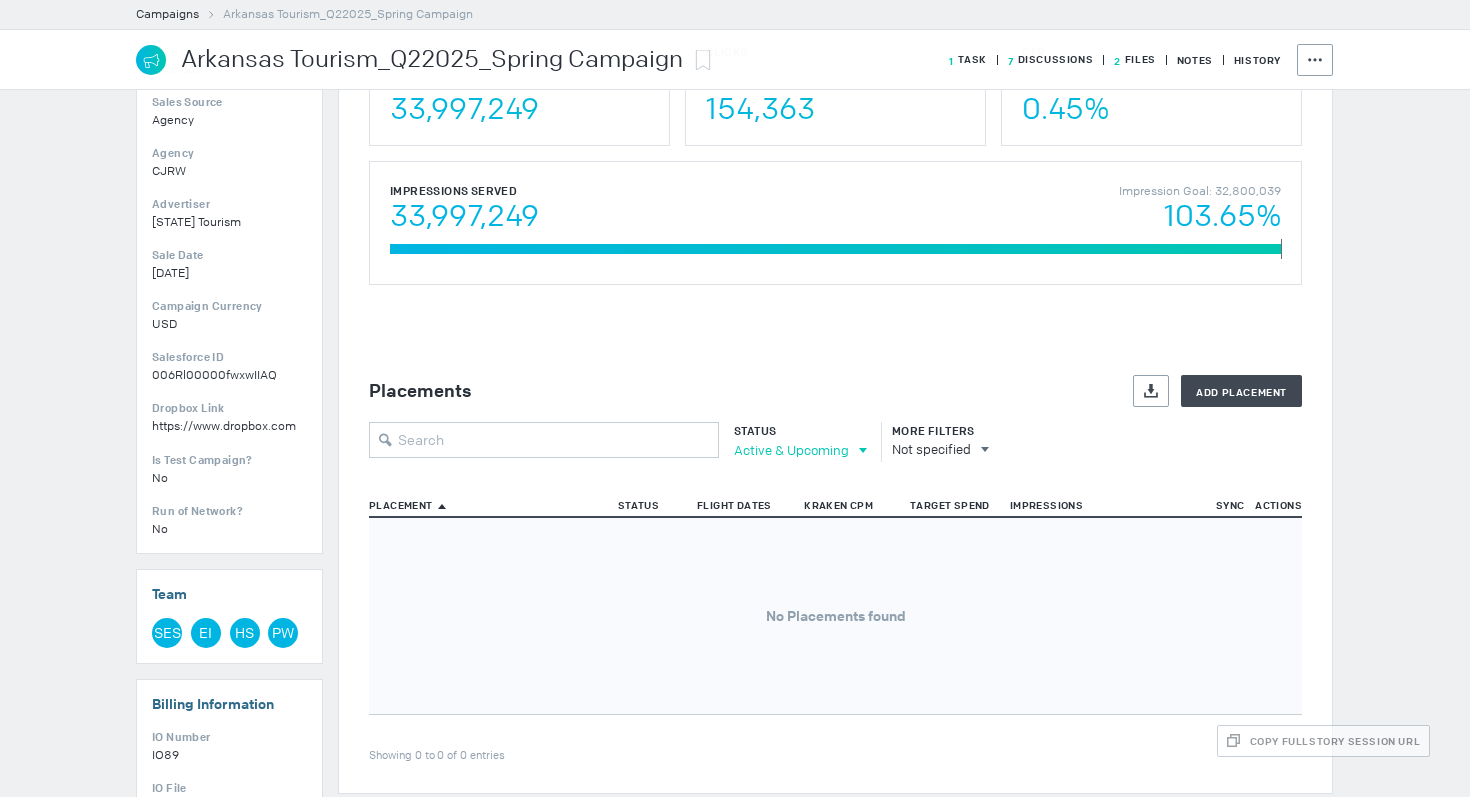 click on "Active & Upcoming" at bounding box center (791, 450) 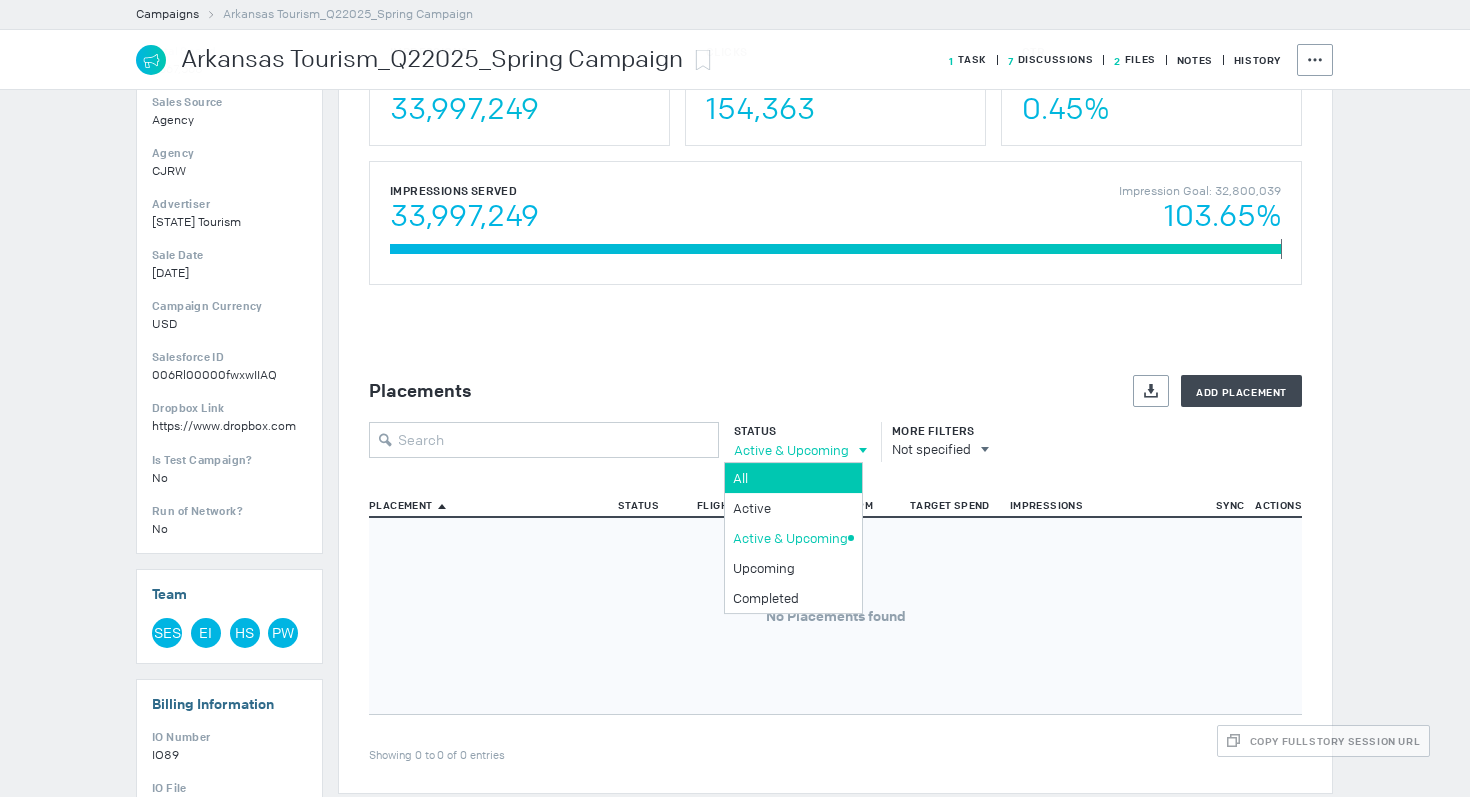 click on "All" at bounding box center (790, 478) 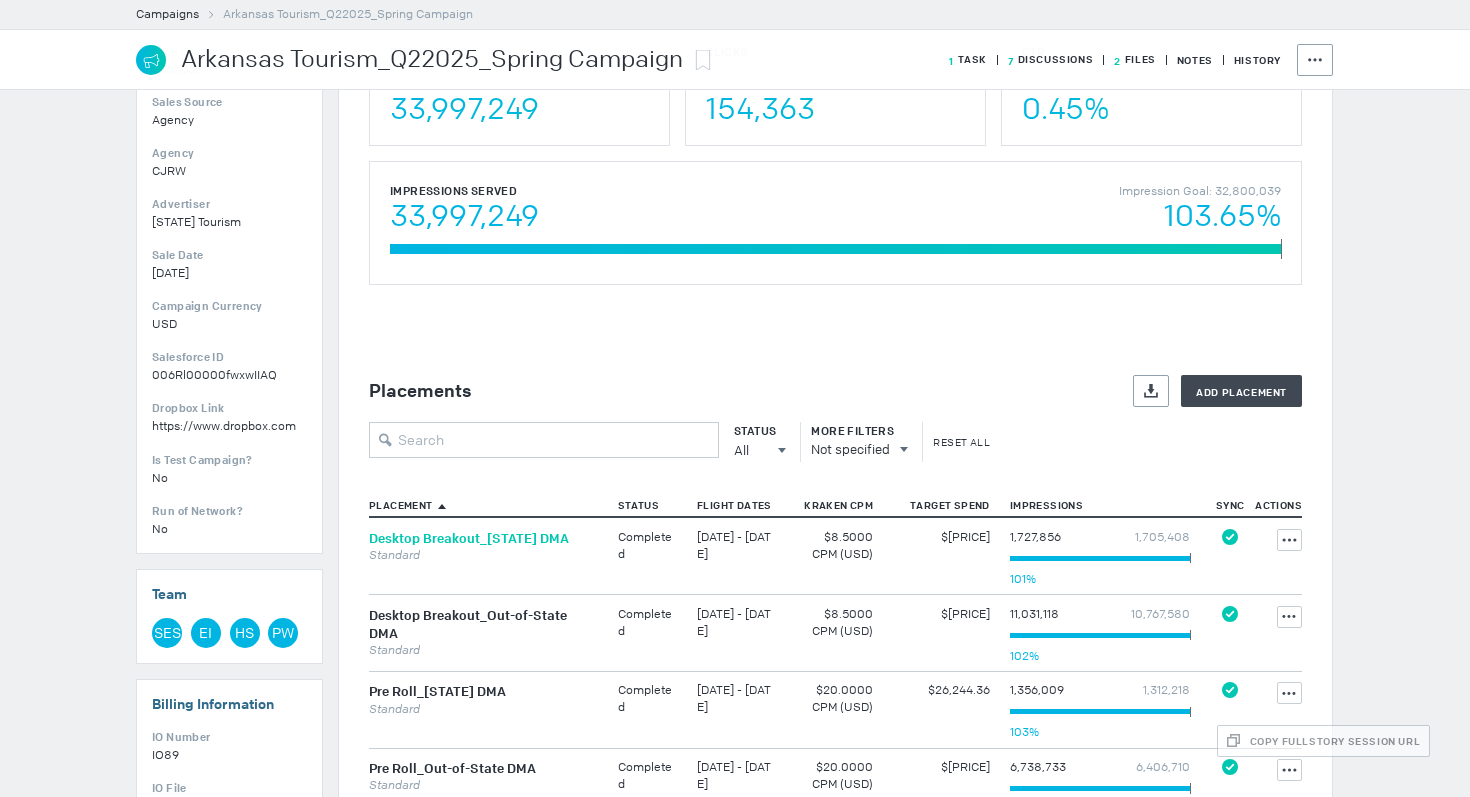 scroll, scrollTop: 659, scrollLeft: 0, axis: vertical 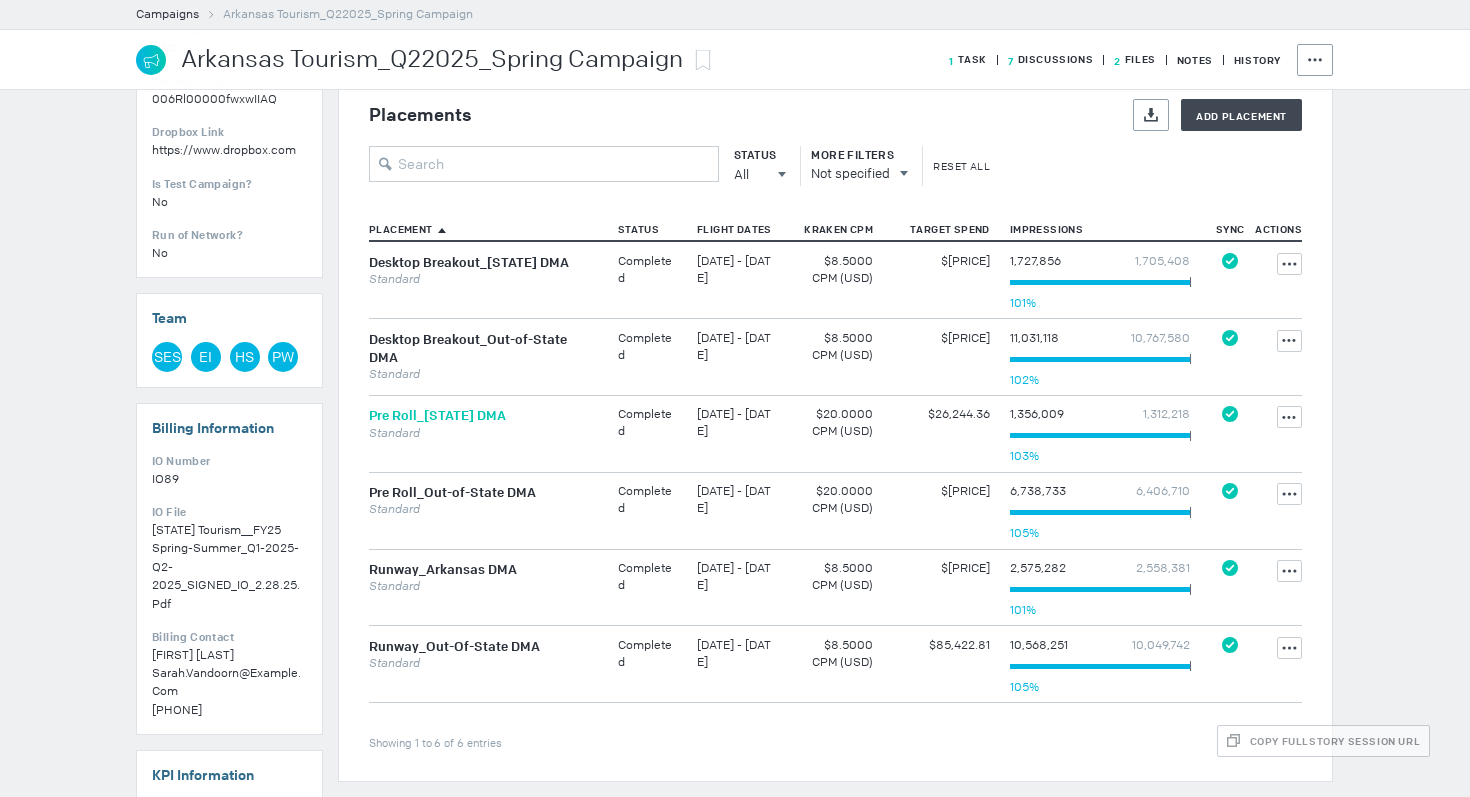 click on "Pre Roll_[STATE] DMA" at bounding box center [437, 416] 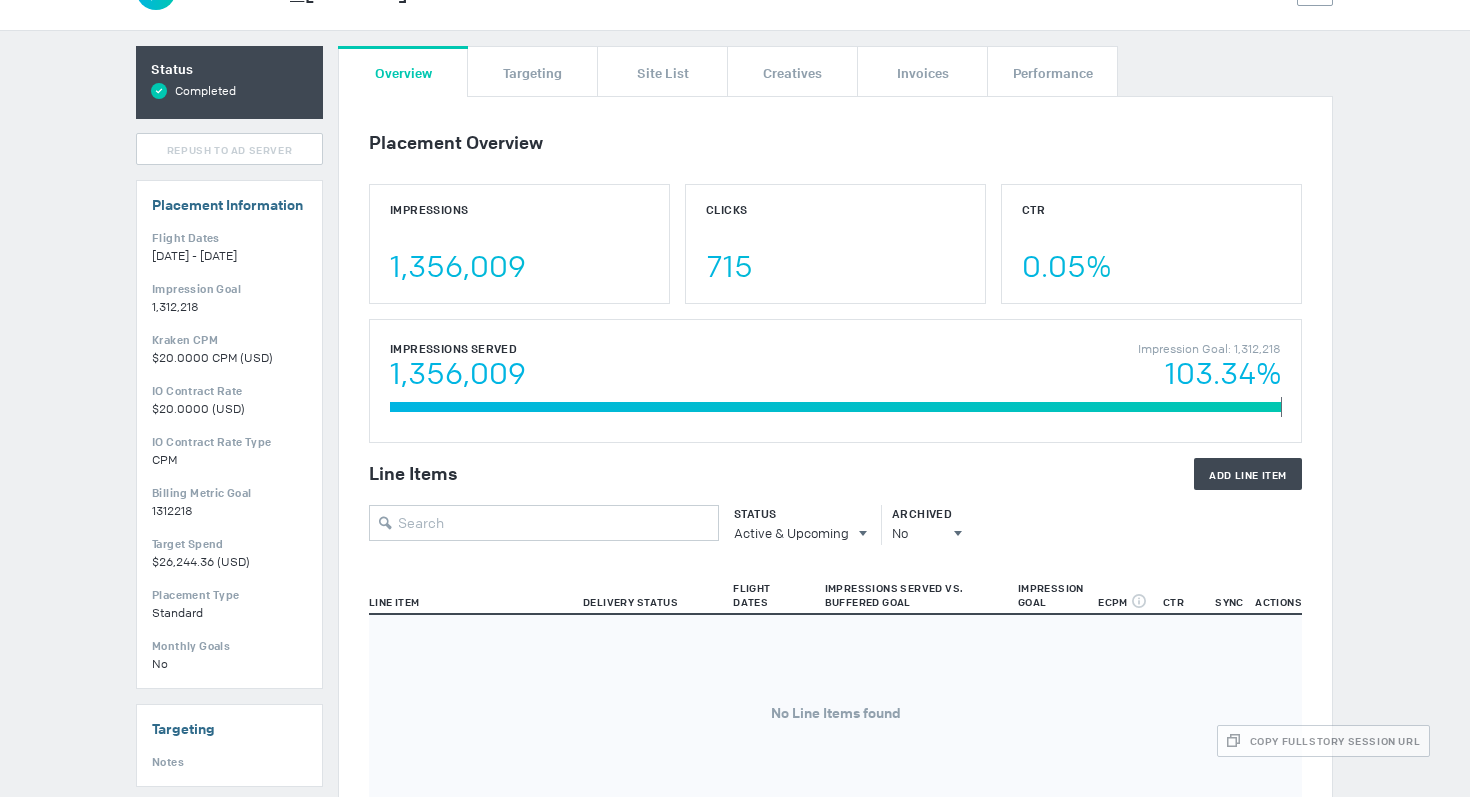 scroll, scrollTop: 15, scrollLeft: 0, axis: vertical 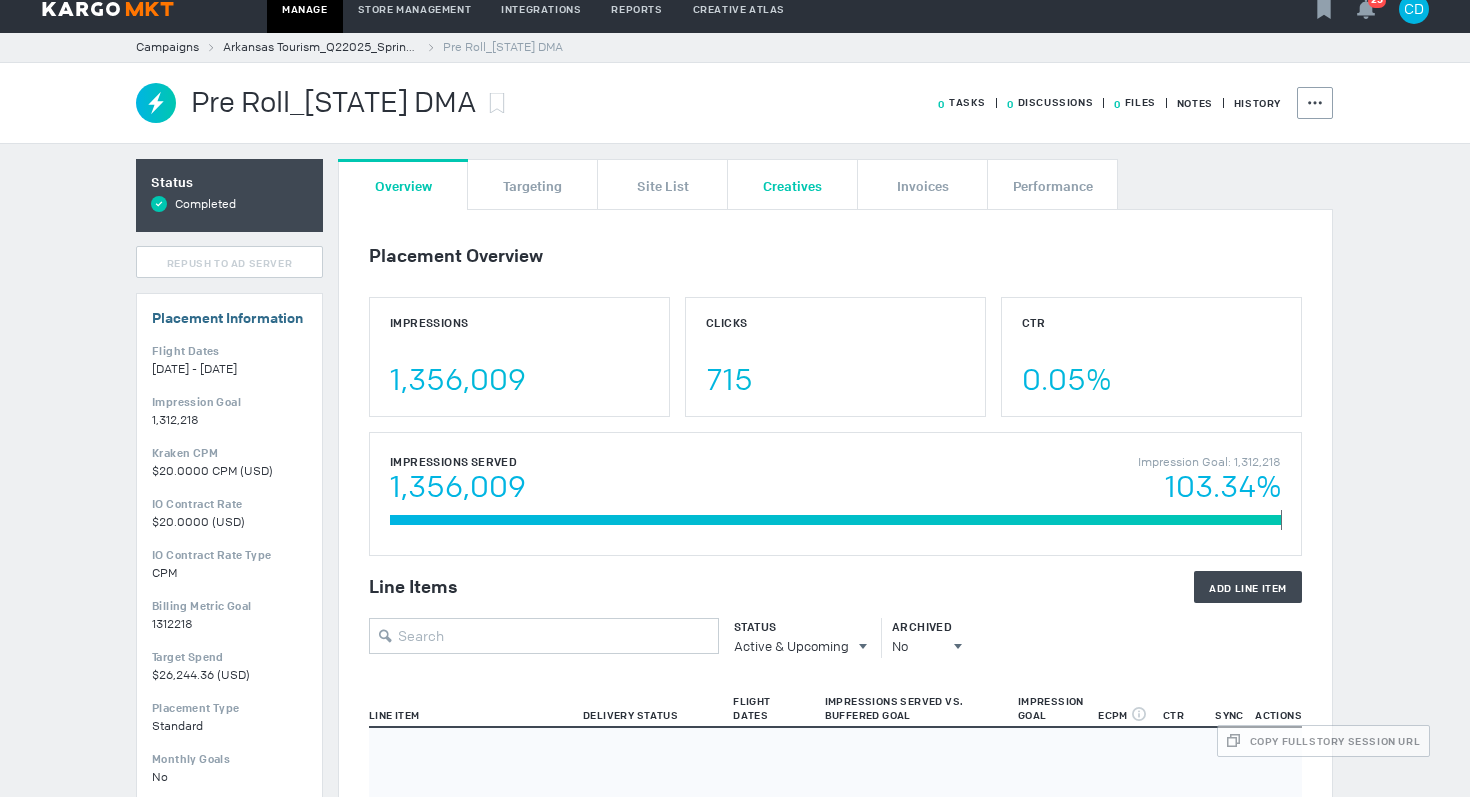 click on "Creatives" at bounding box center (792, 185) 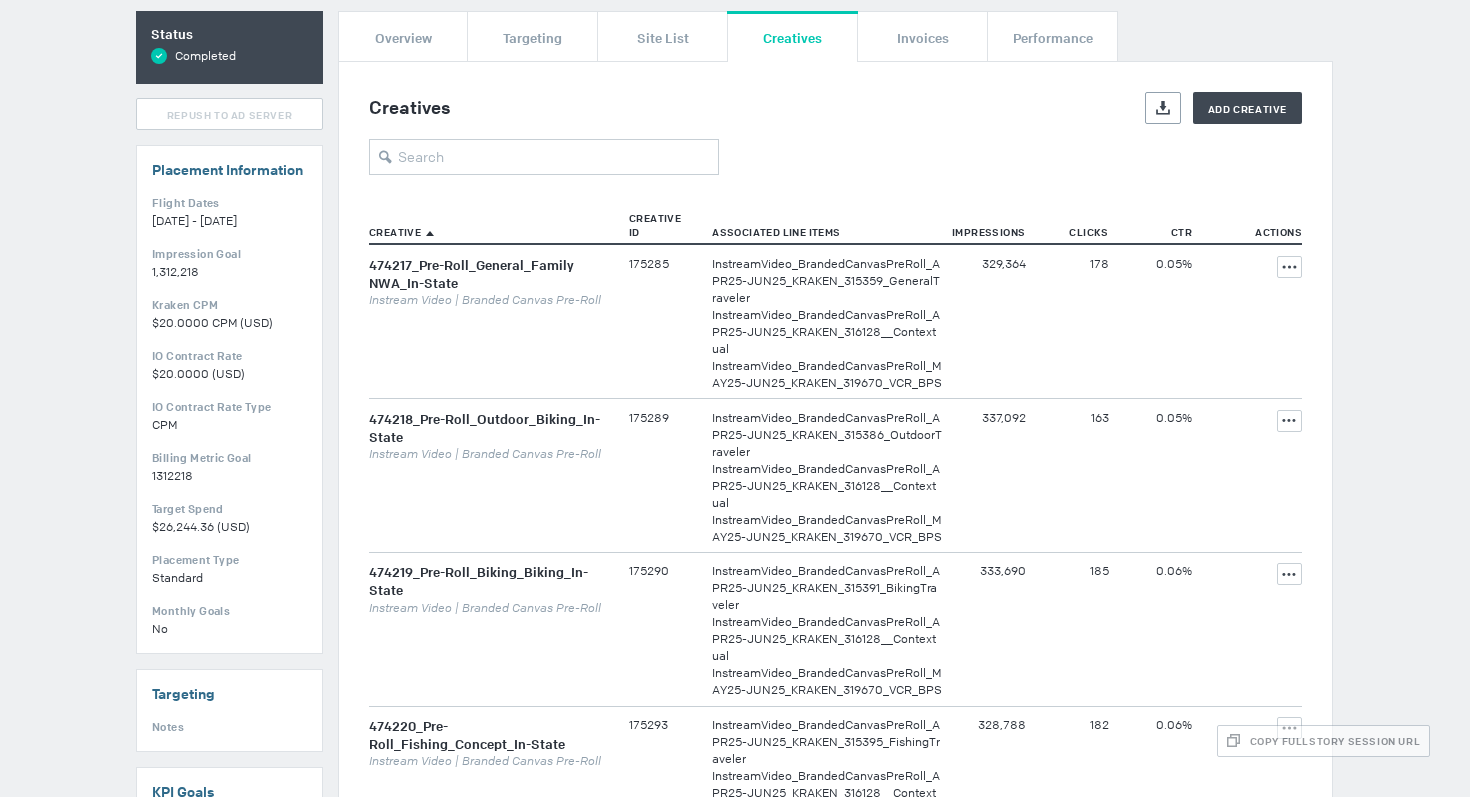 scroll, scrollTop: 172, scrollLeft: 0, axis: vertical 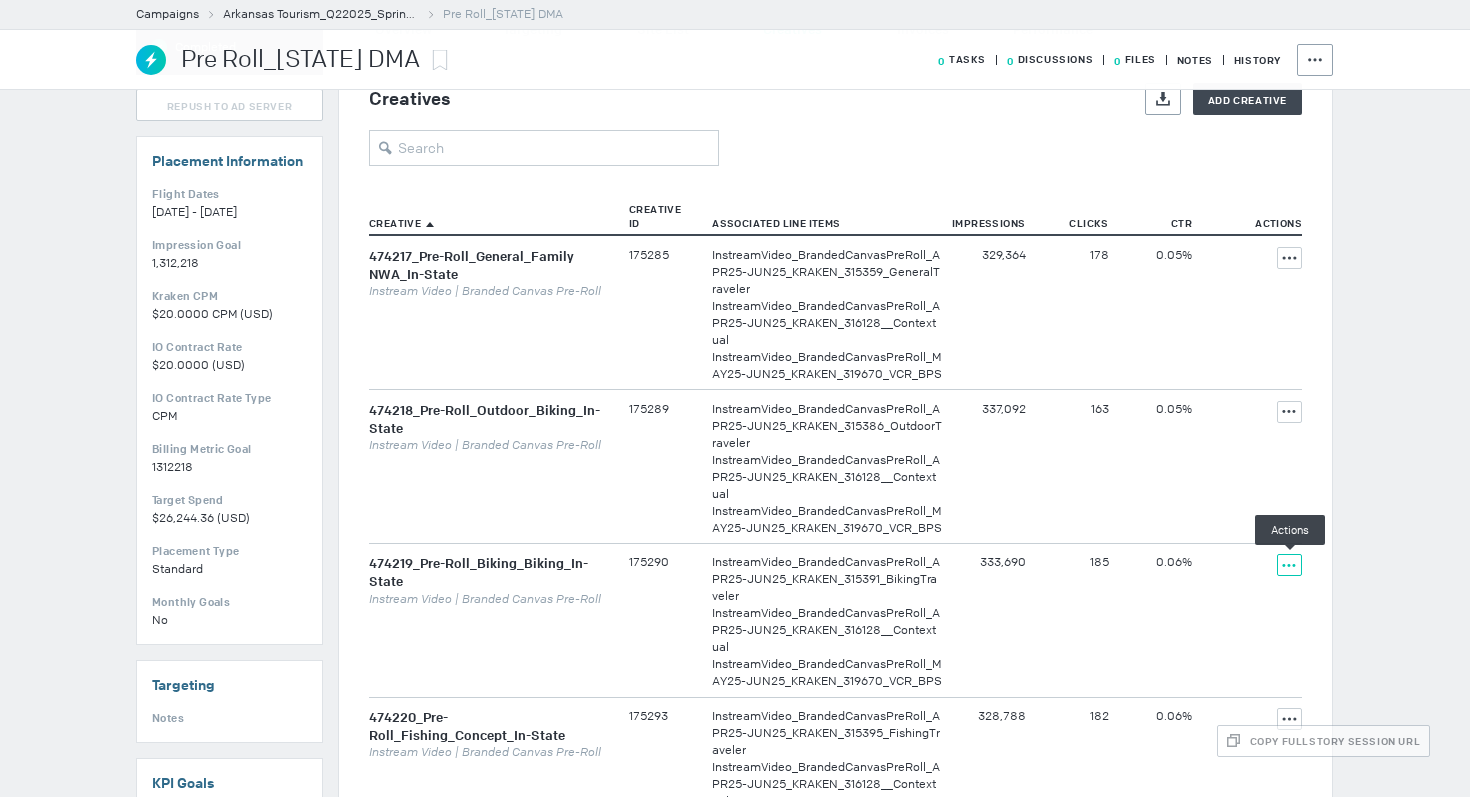 click at bounding box center [1289, 258] 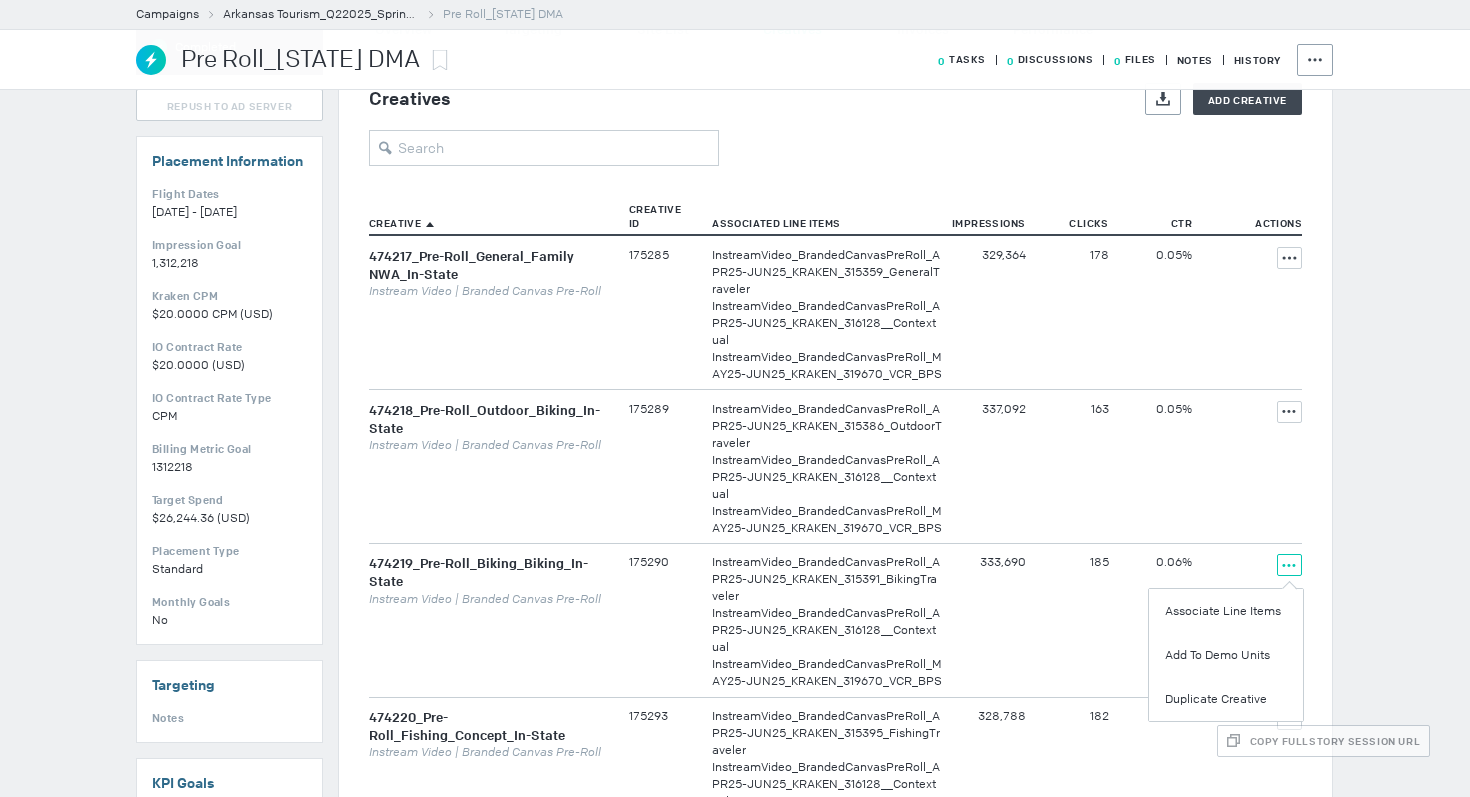 click on "163" at bounding box center [1077, 312] 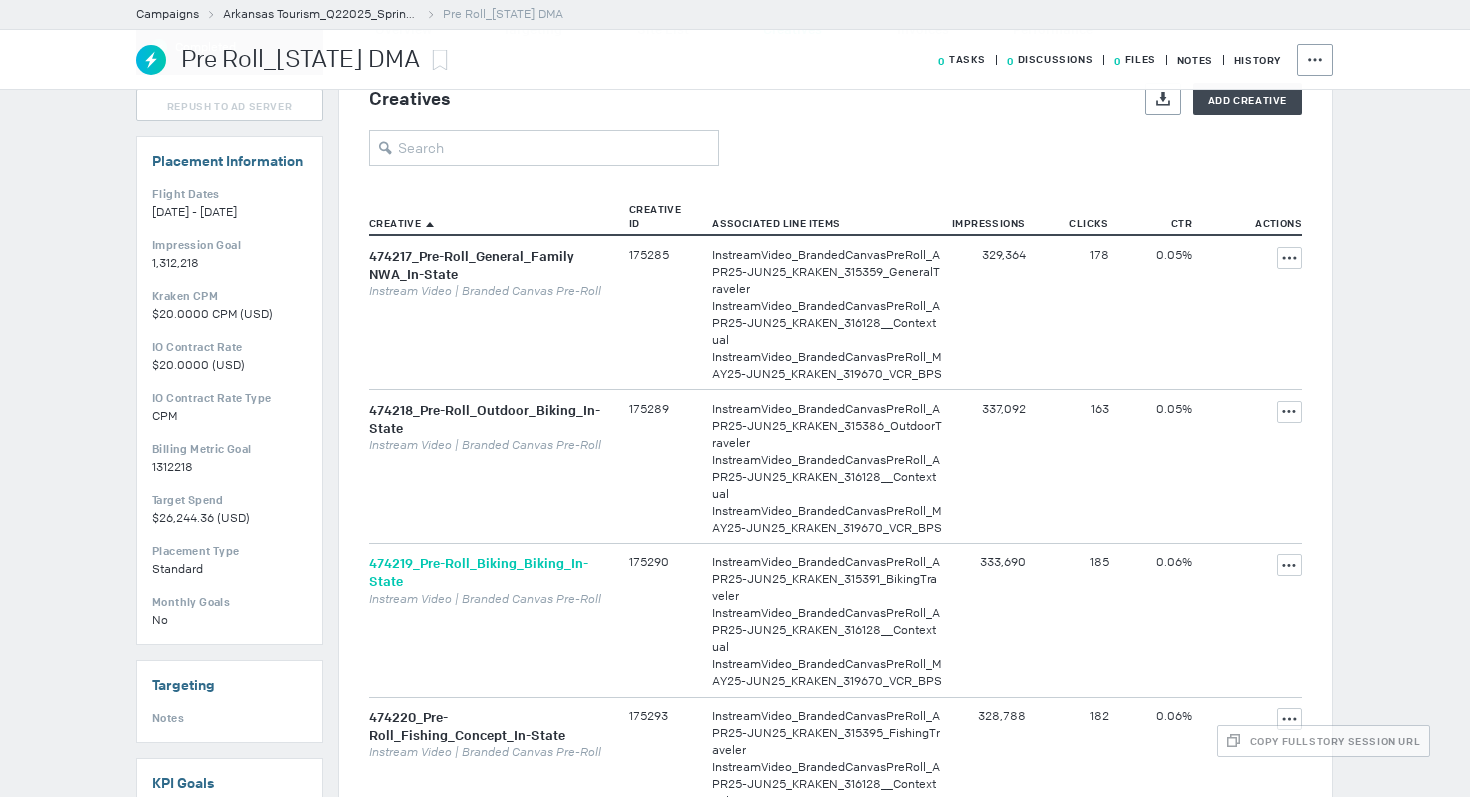 click on "474219_Pre-Roll_Biking_Biking_In-State" at bounding box center (478, 572) 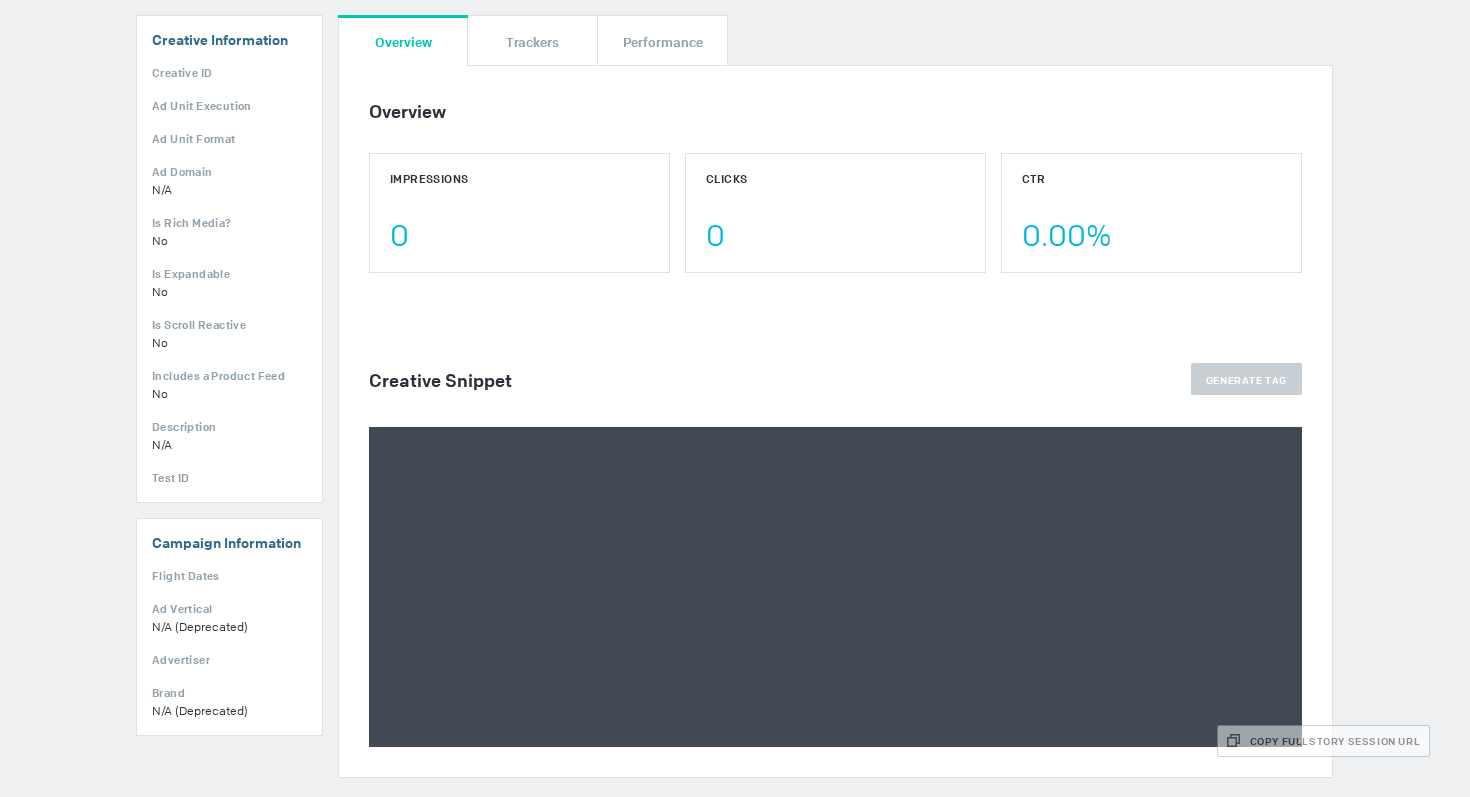 scroll, scrollTop: 427, scrollLeft: 0, axis: vertical 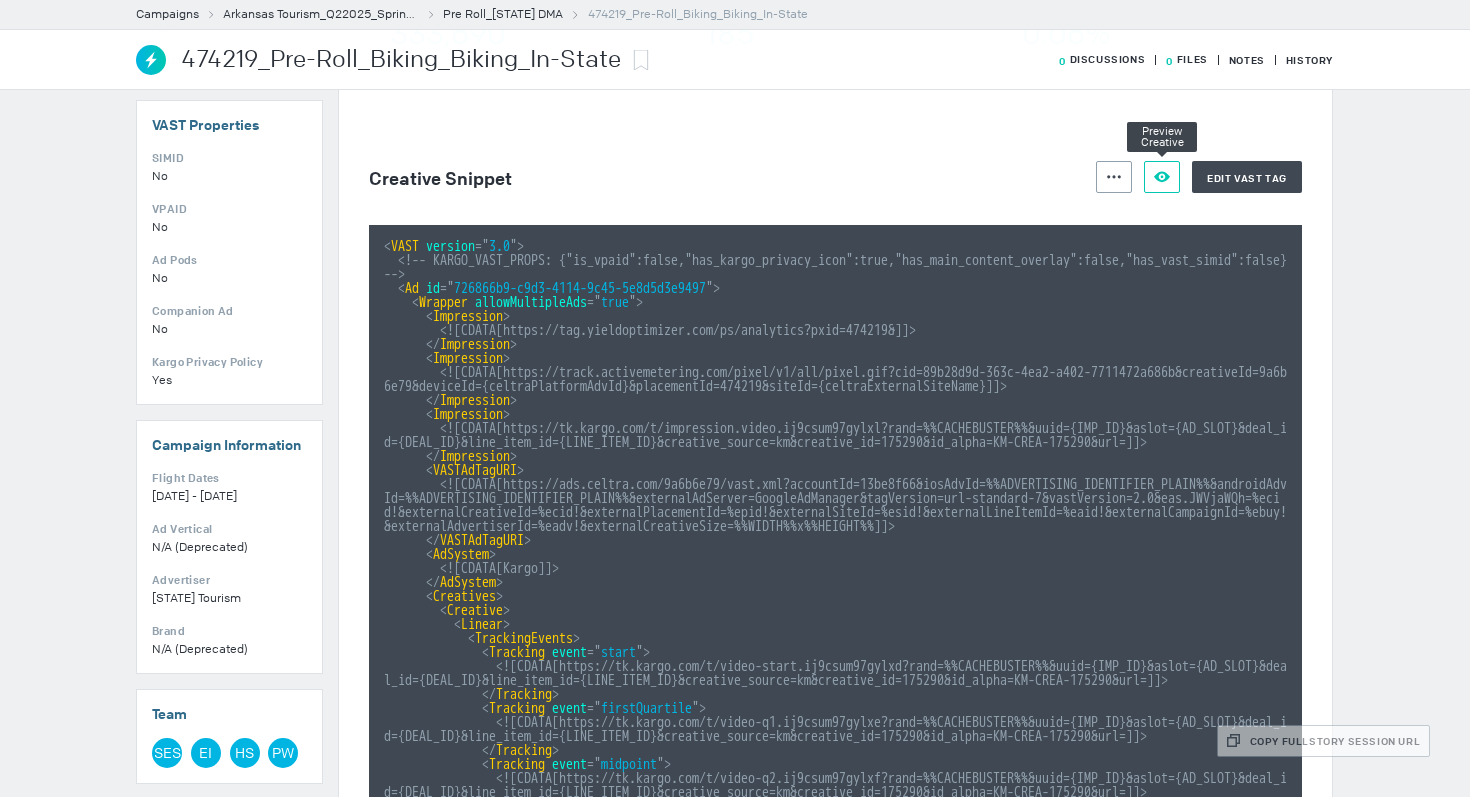 click at bounding box center (1114, 177) 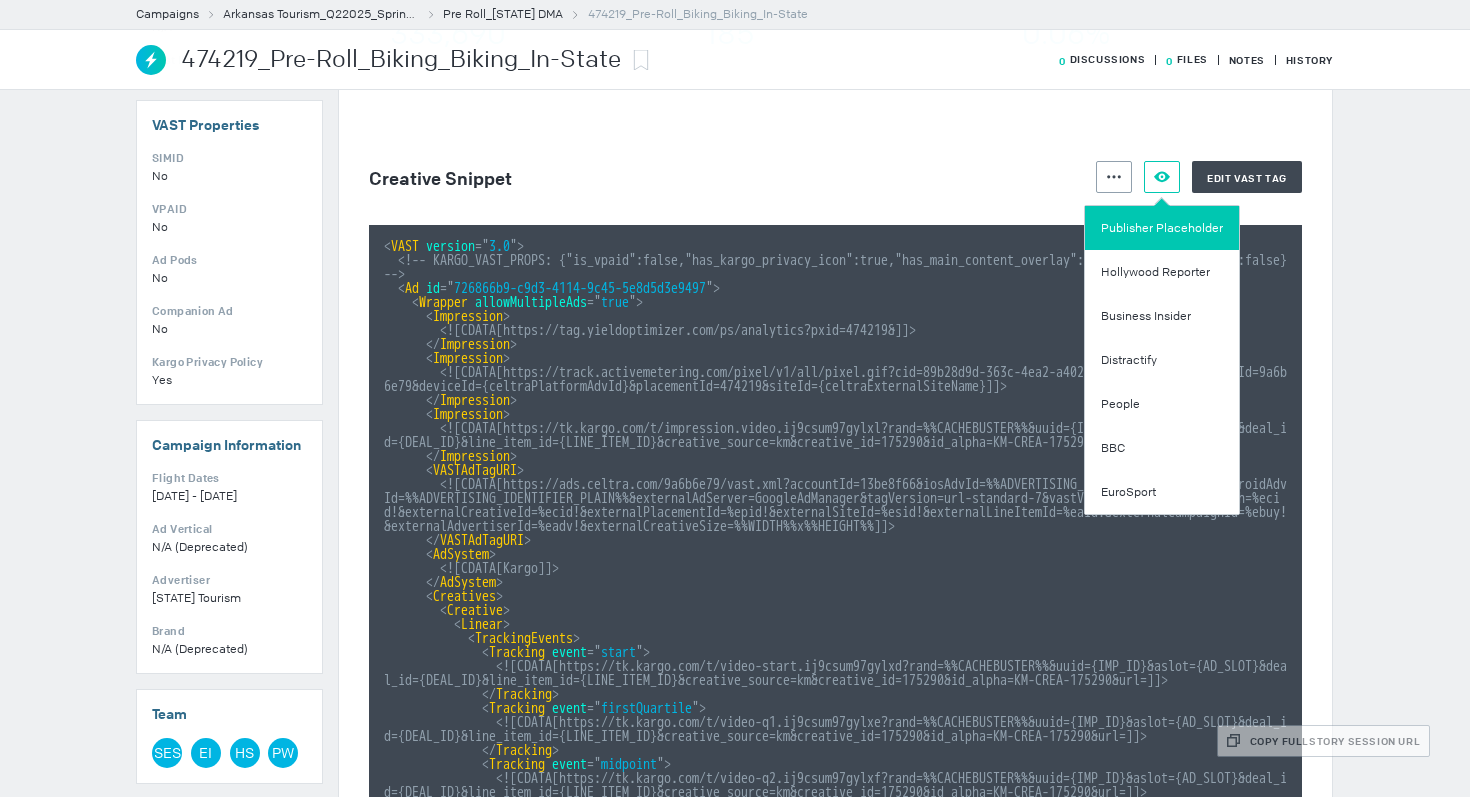 click on "Publisher Placeholder" at bounding box center (1162, 228) 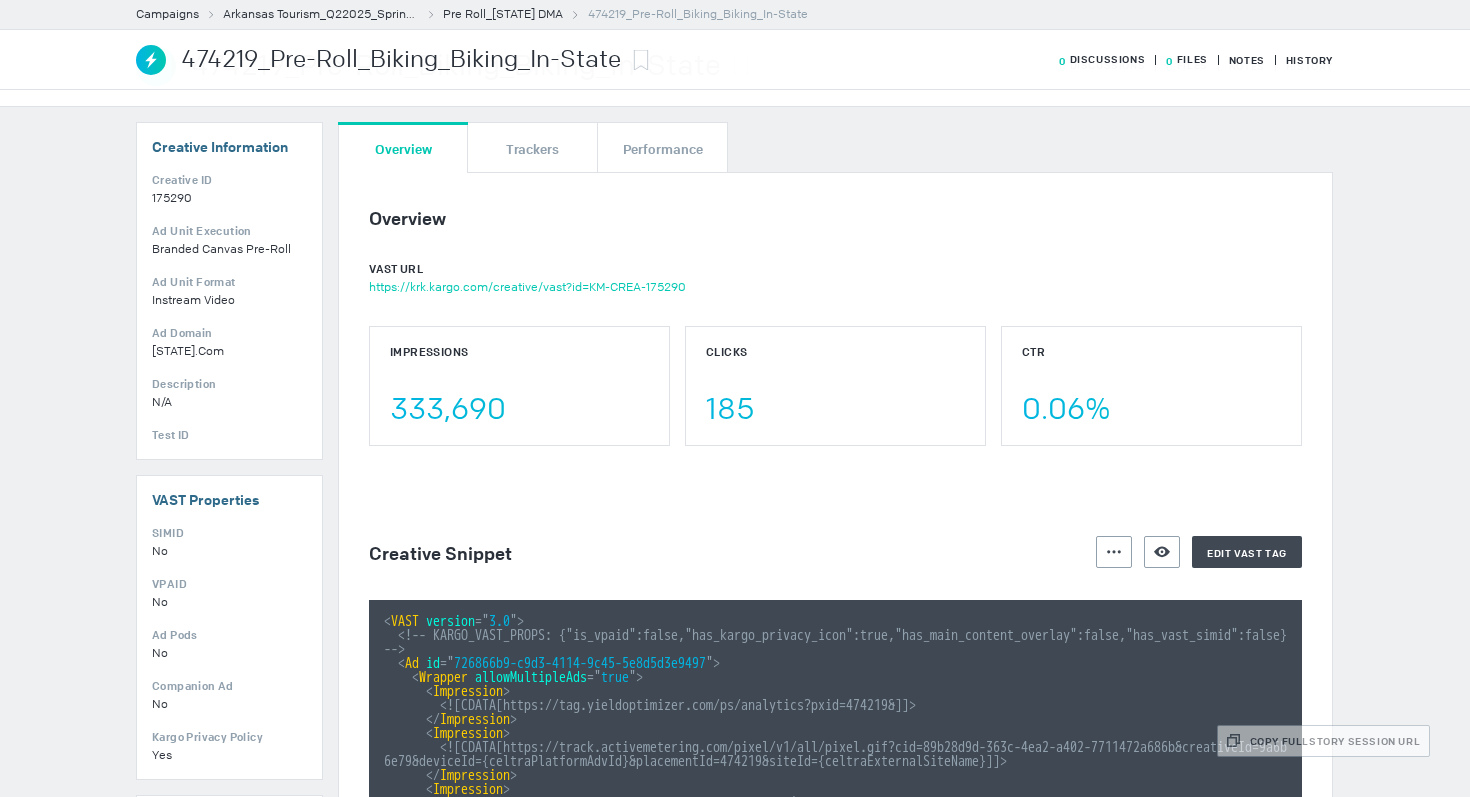 scroll, scrollTop: 0, scrollLeft: 0, axis: both 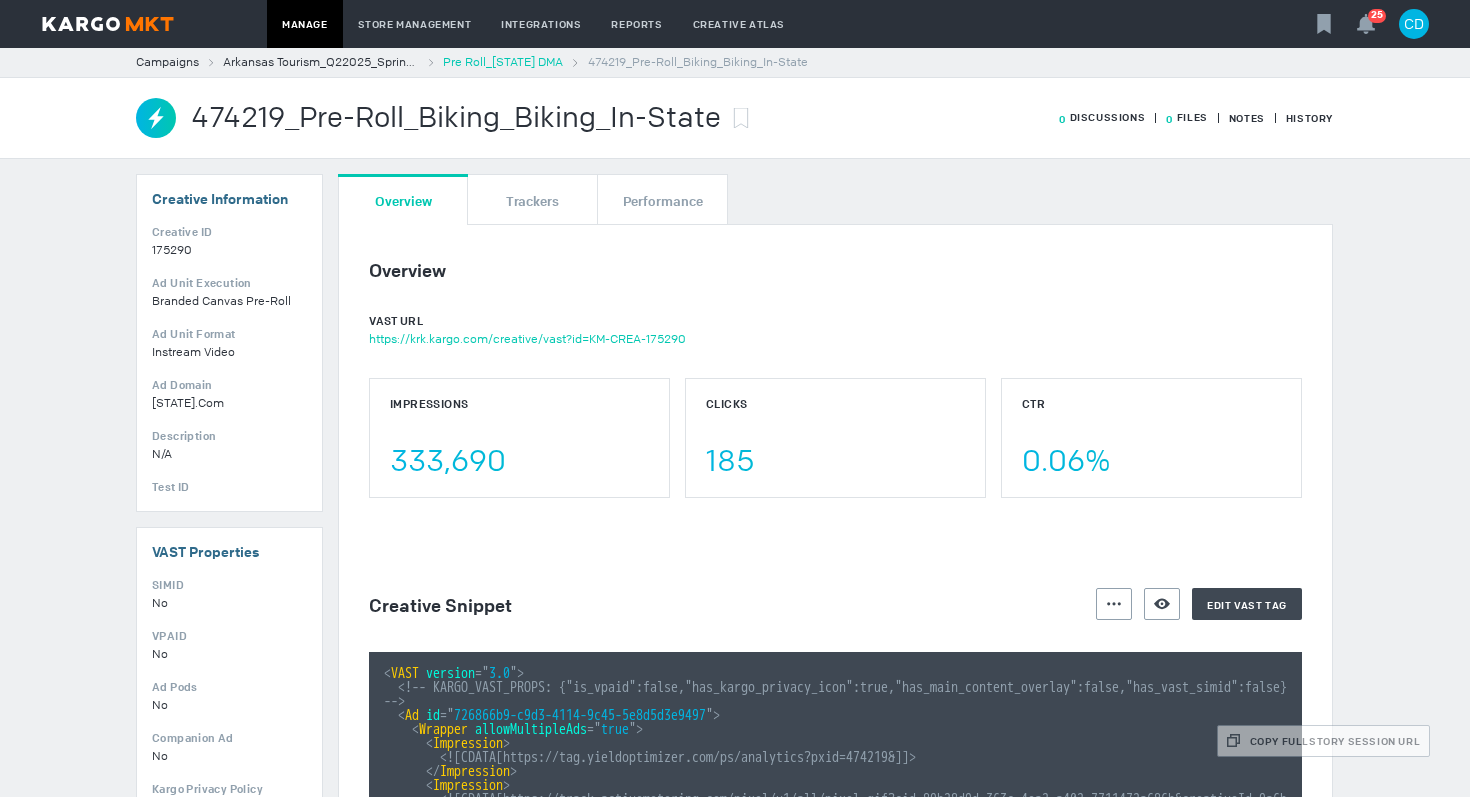 click on "Pre Roll_[STATE] DMA" at bounding box center (503, 62) 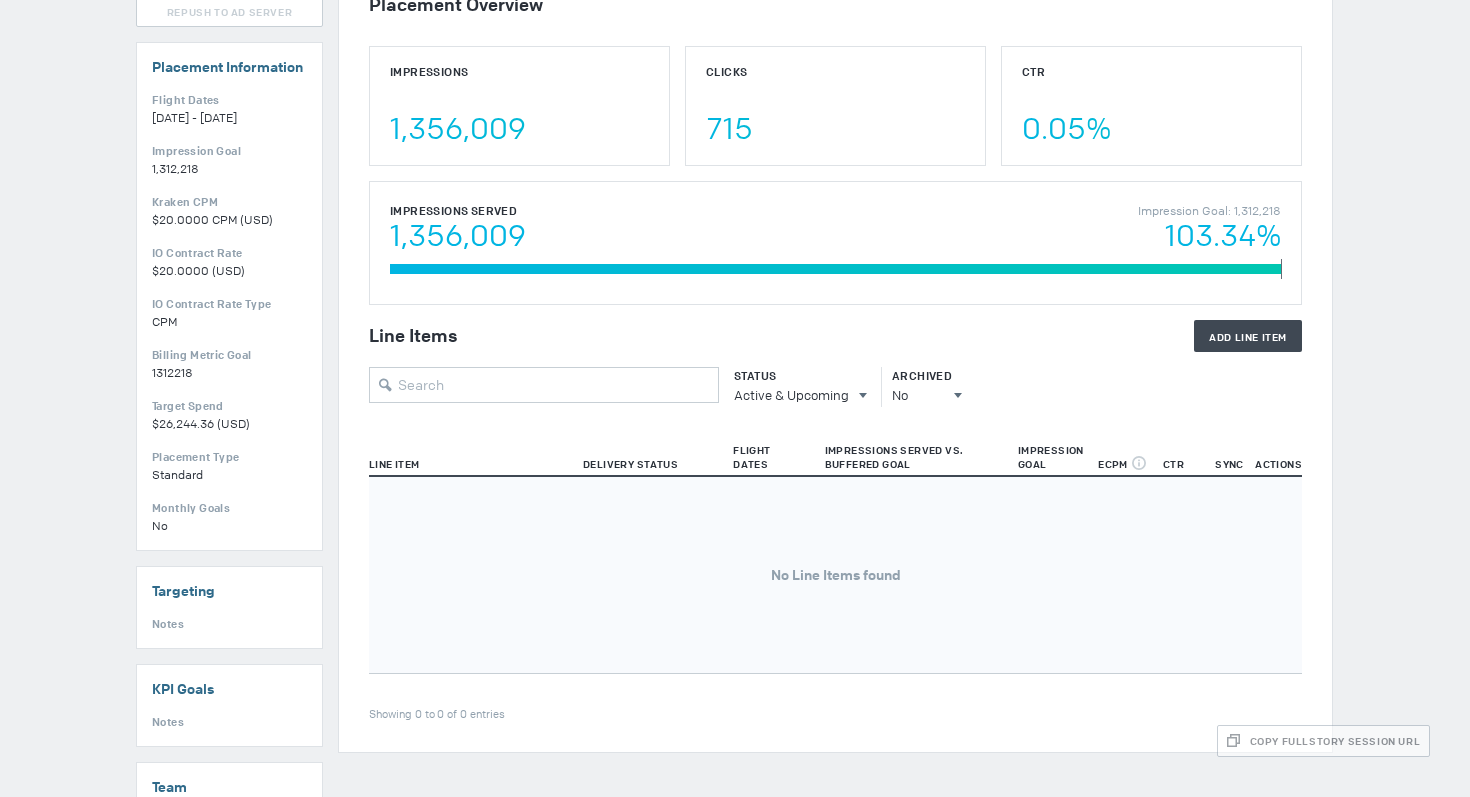 scroll, scrollTop: 354, scrollLeft: 0, axis: vertical 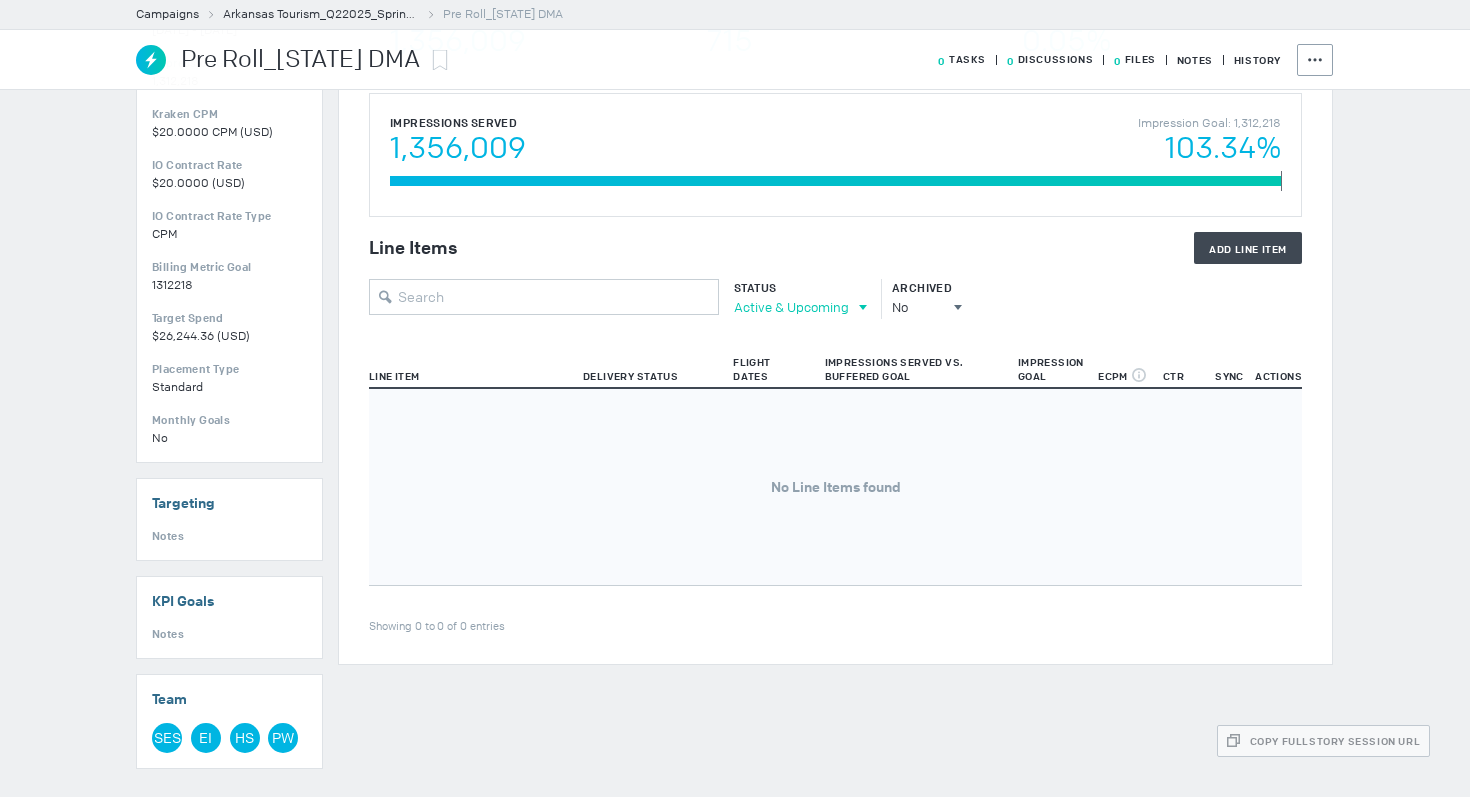click on "Active & Upcoming" at bounding box center (791, 307) 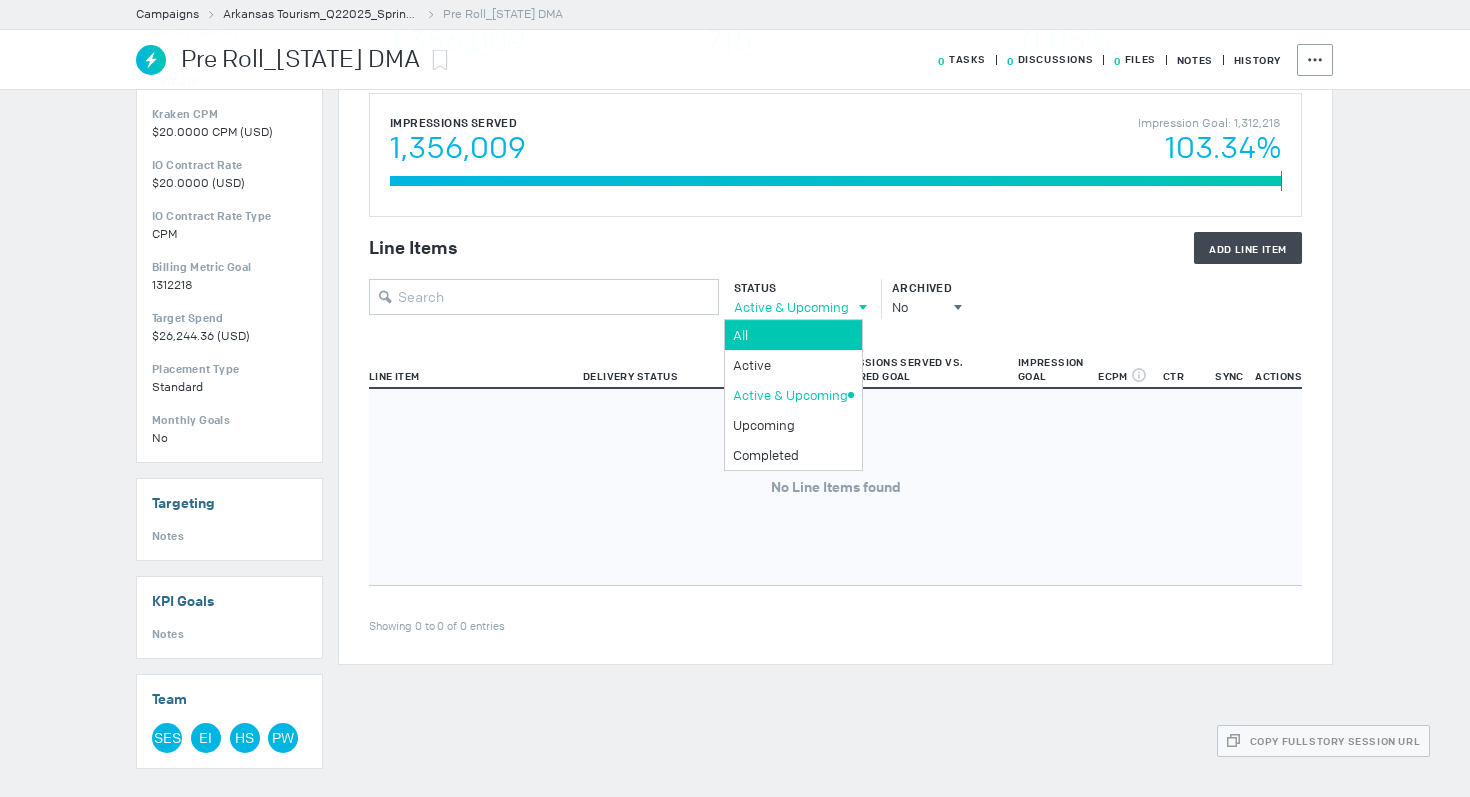 click on "All" at bounding box center (790, 335) 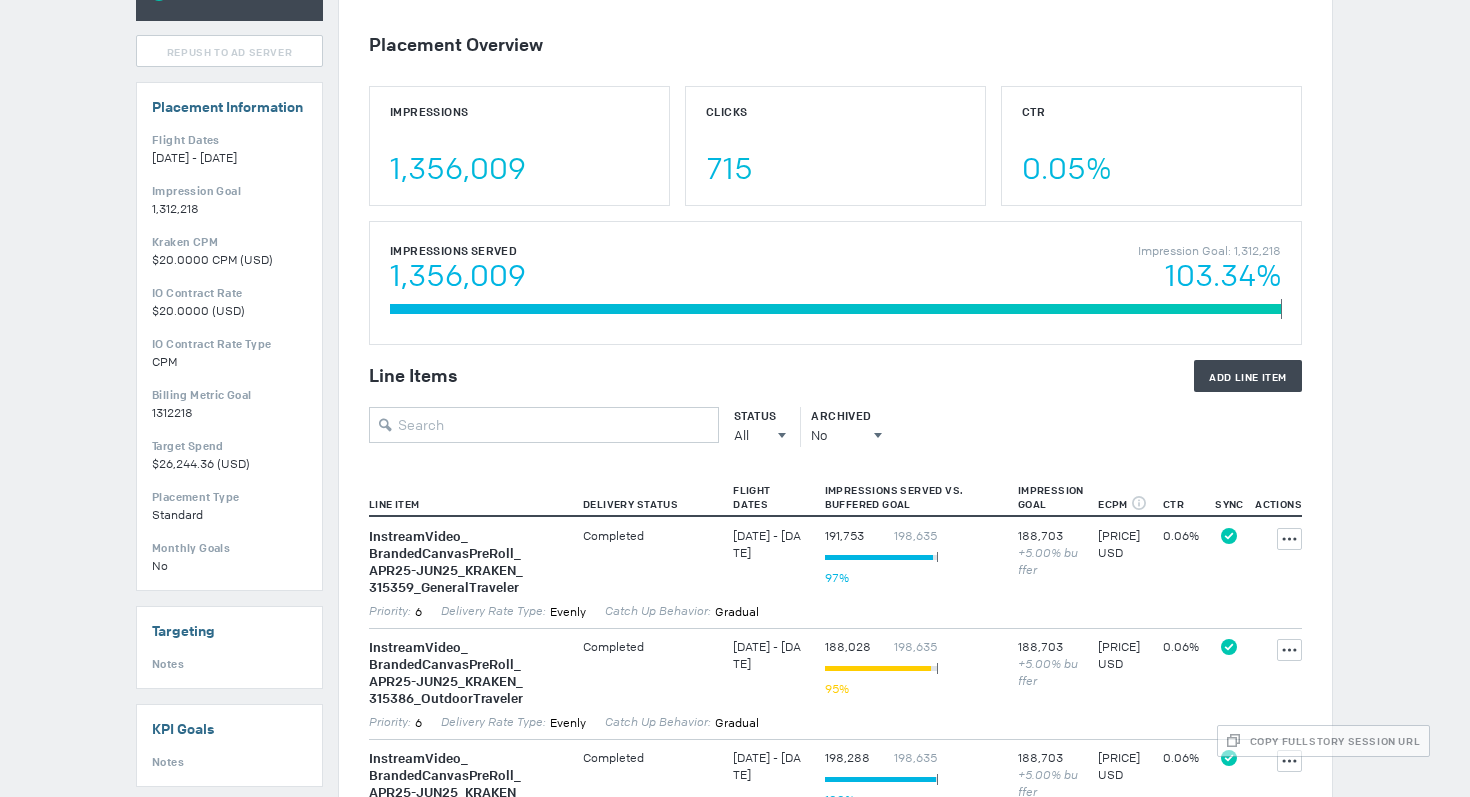 scroll, scrollTop: 0, scrollLeft: 0, axis: both 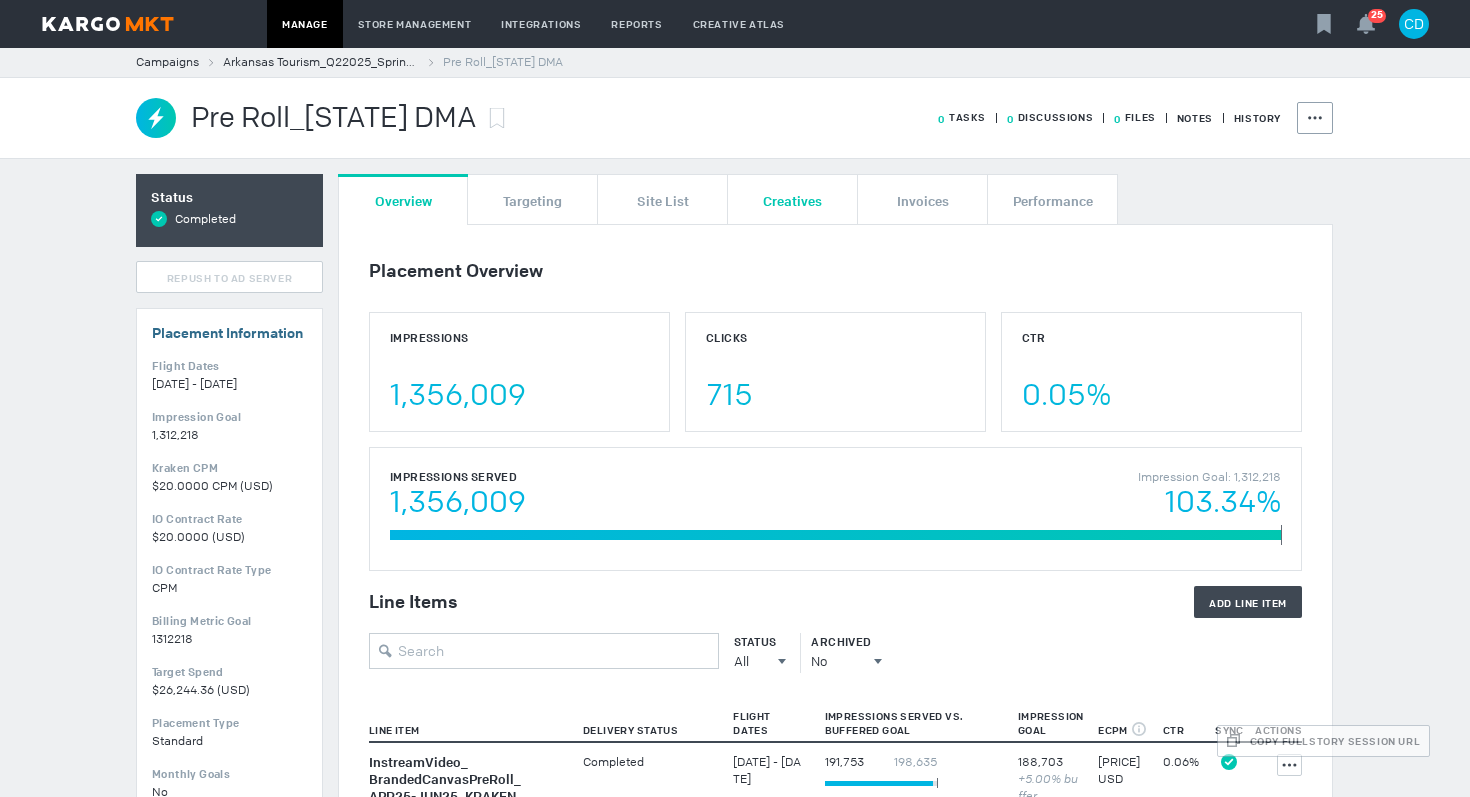 click on "Creatives" at bounding box center [792, 199] 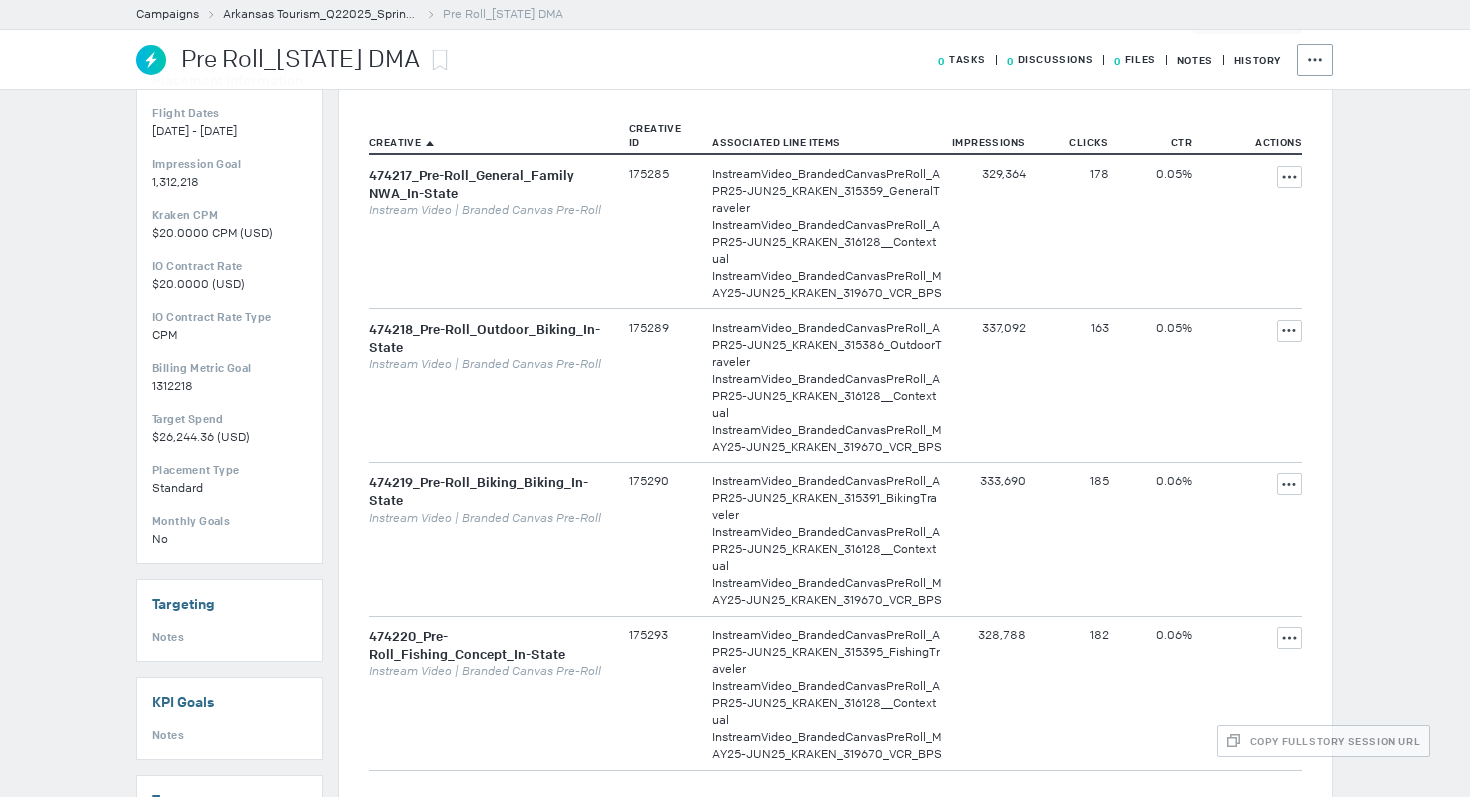scroll, scrollTop: 260, scrollLeft: 0, axis: vertical 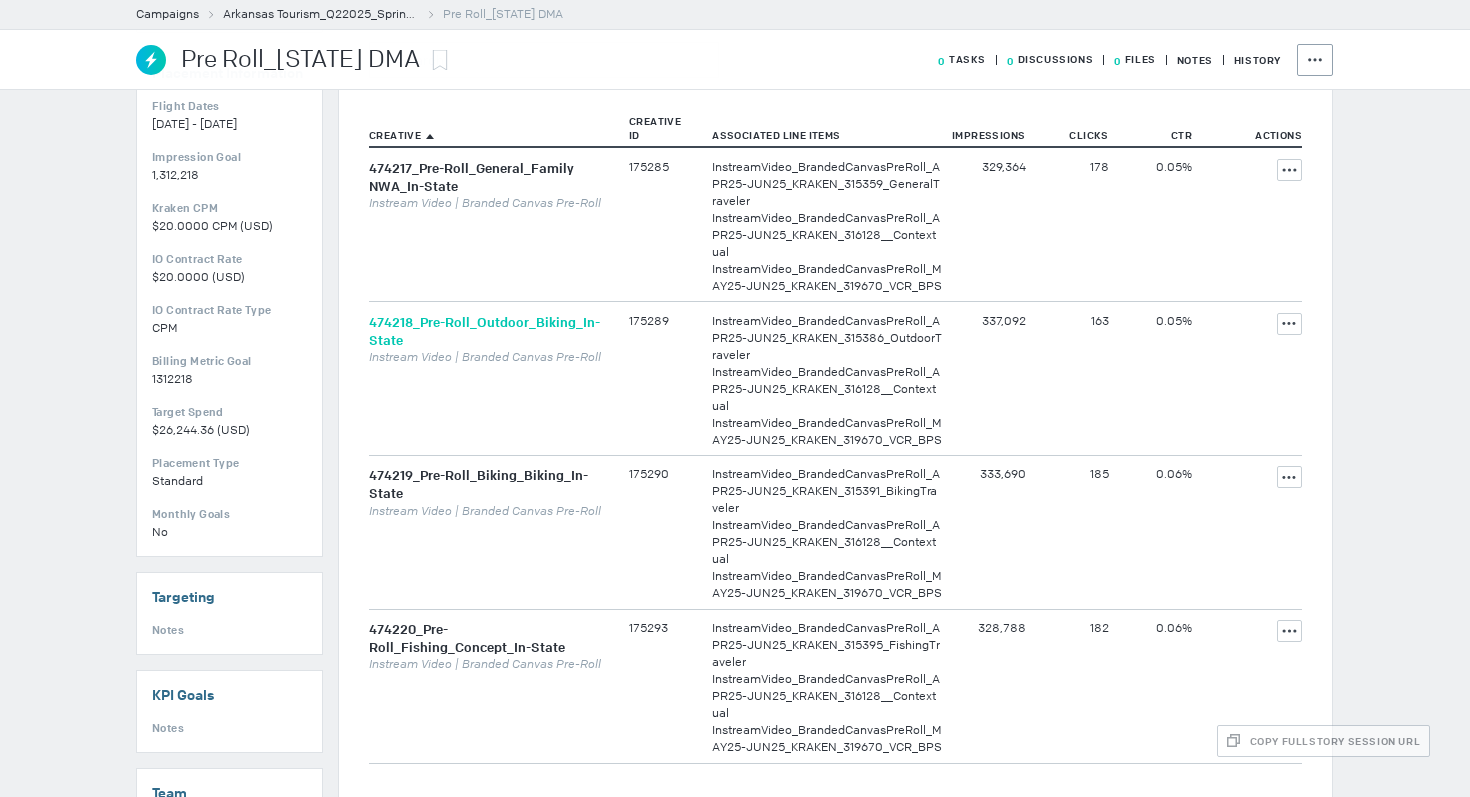 click on "474218_Pre-Roll_Outdoor_Biking_In-State" at bounding box center [484, 331] 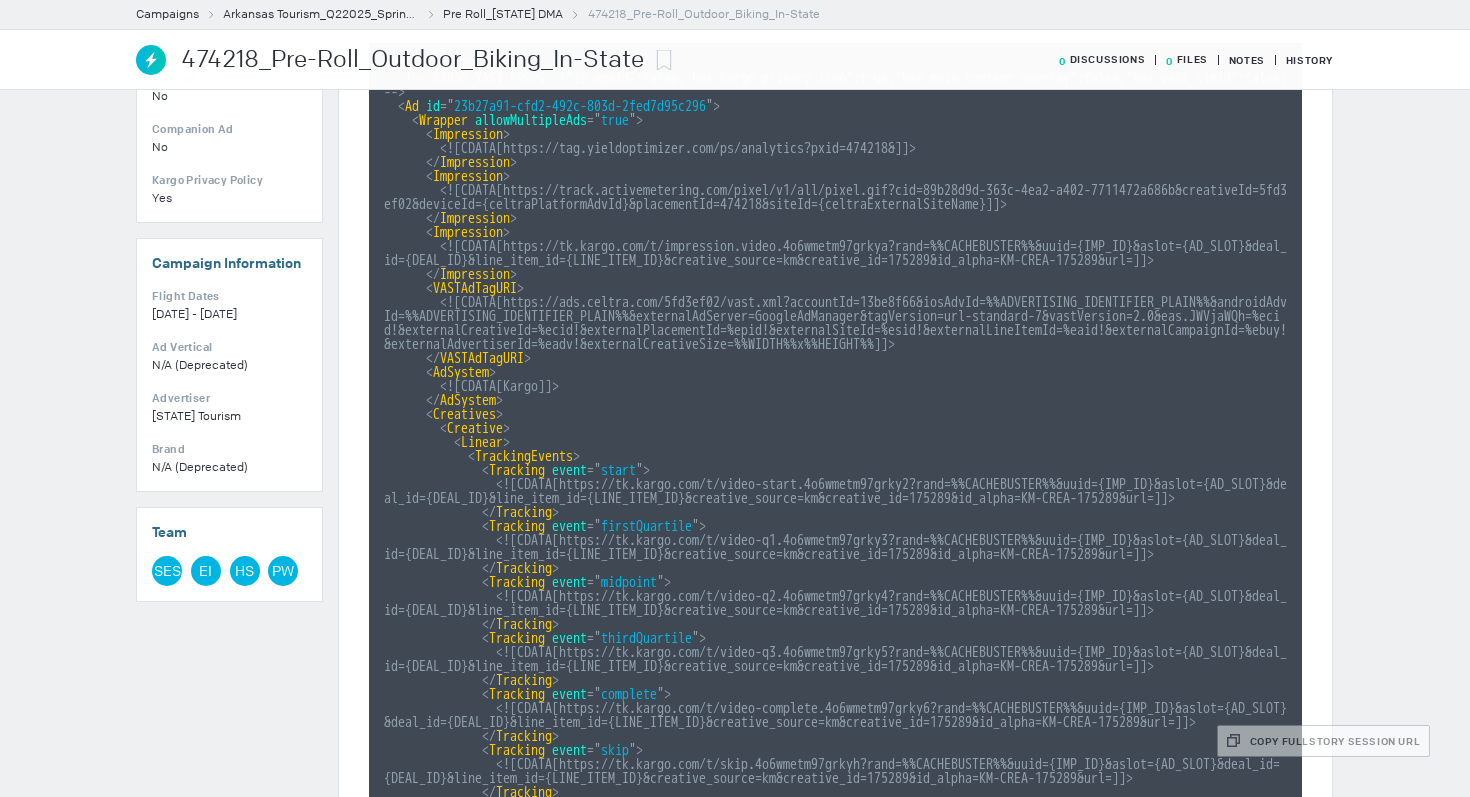 scroll, scrollTop: 142, scrollLeft: 0, axis: vertical 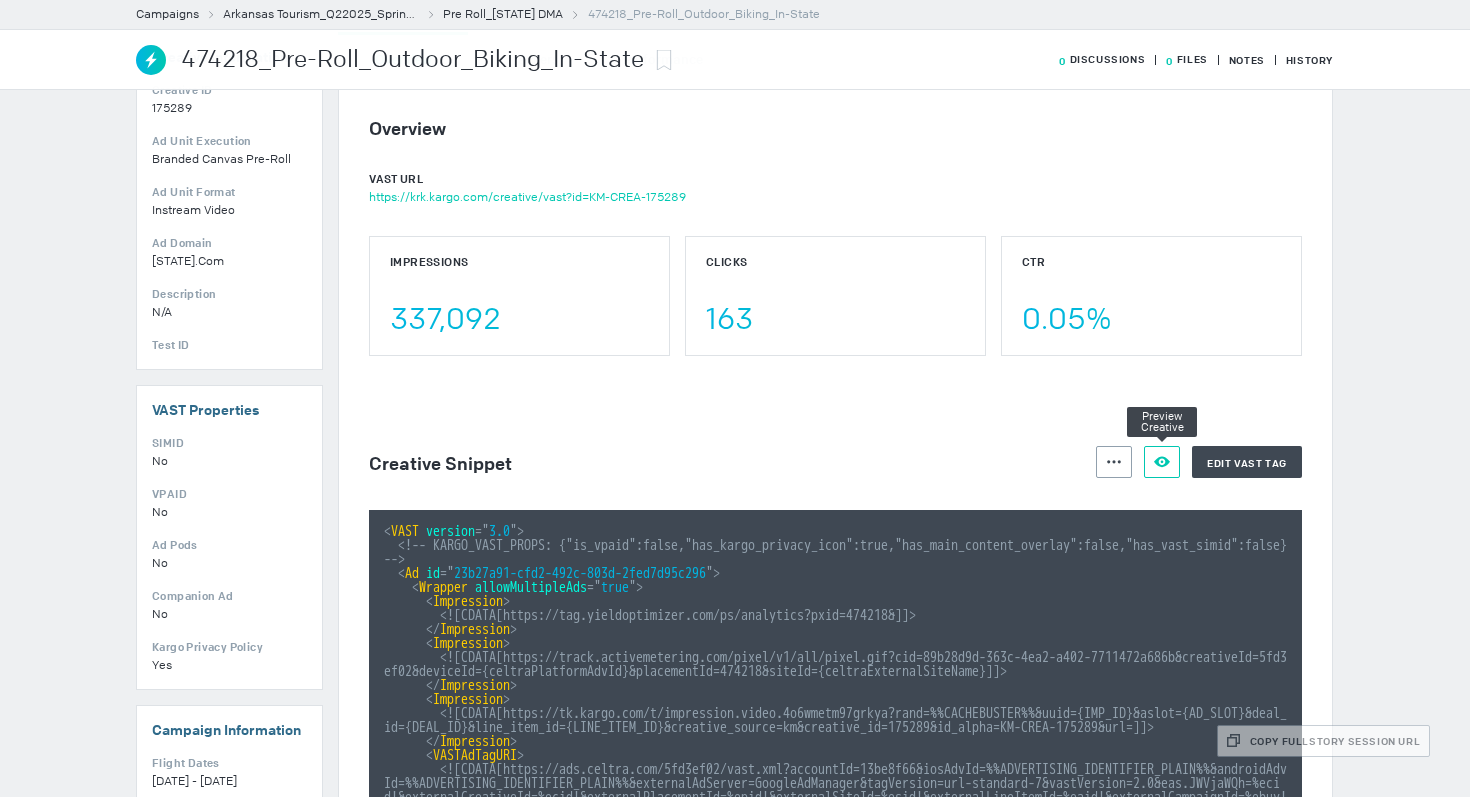click on "Preview Creative" at bounding box center (1162, 462) 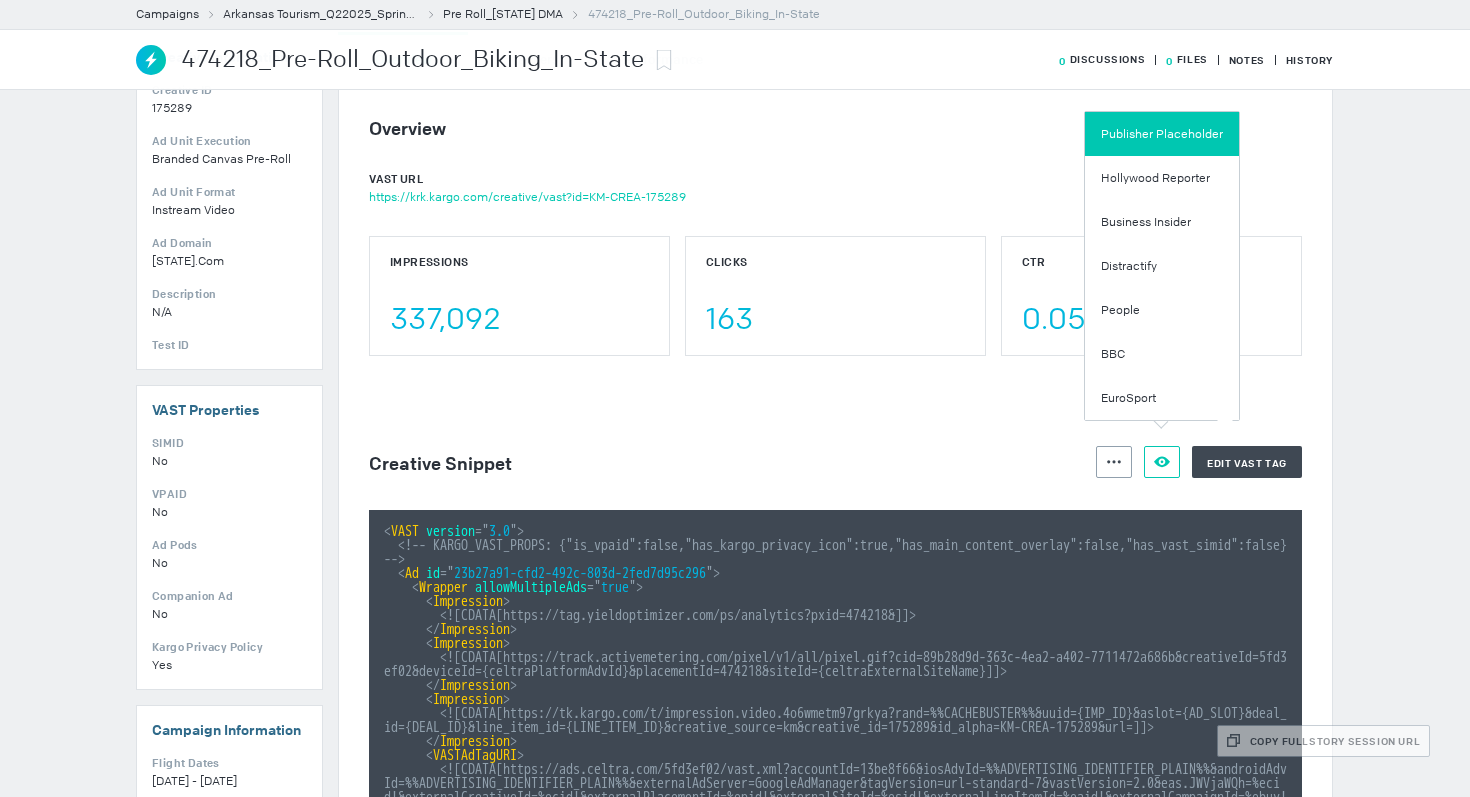 click on "Publisher Placeholder" at bounding box center (1162, 134) 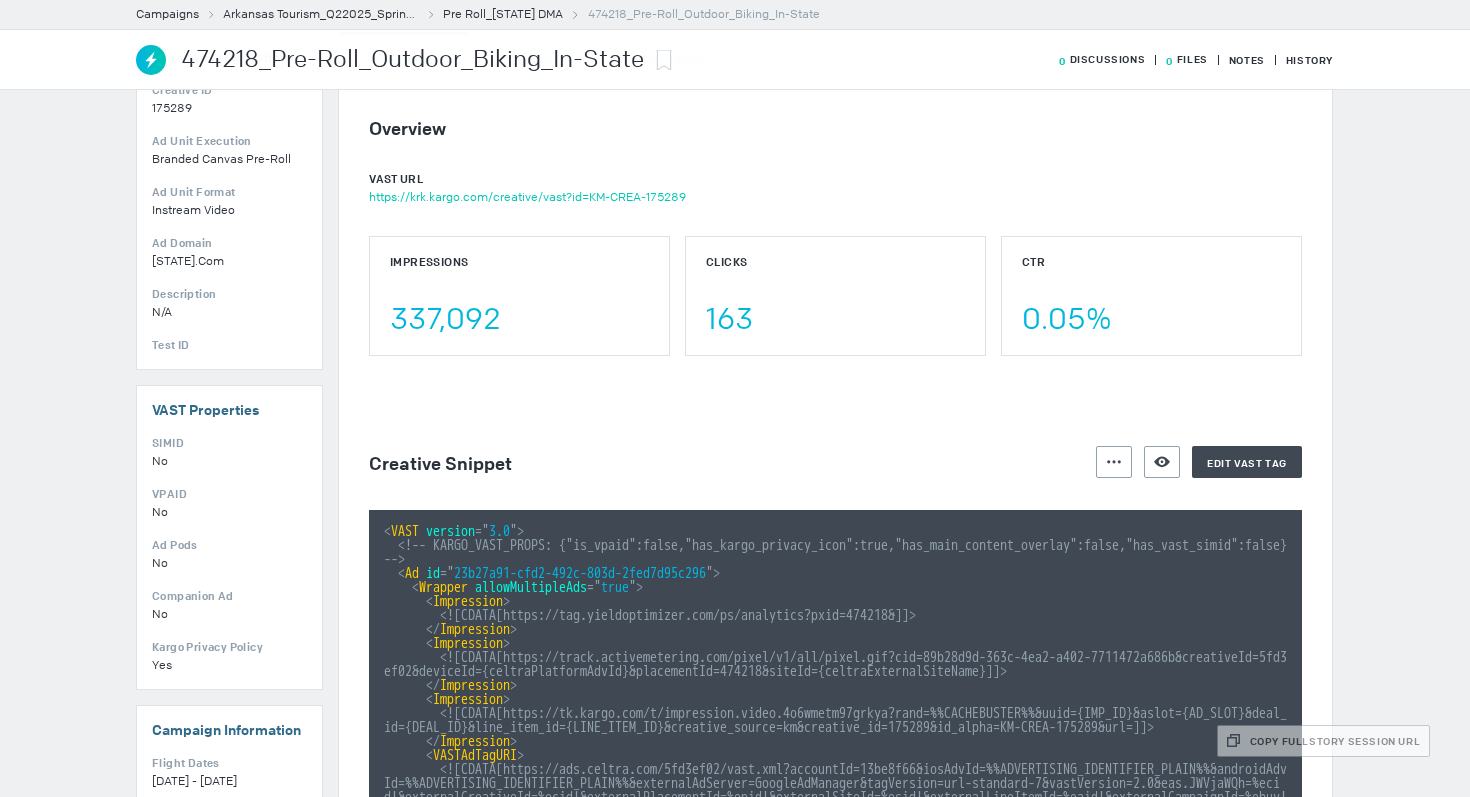 scroll, scrollTop: 0, scrollLeft: 0, axis: both 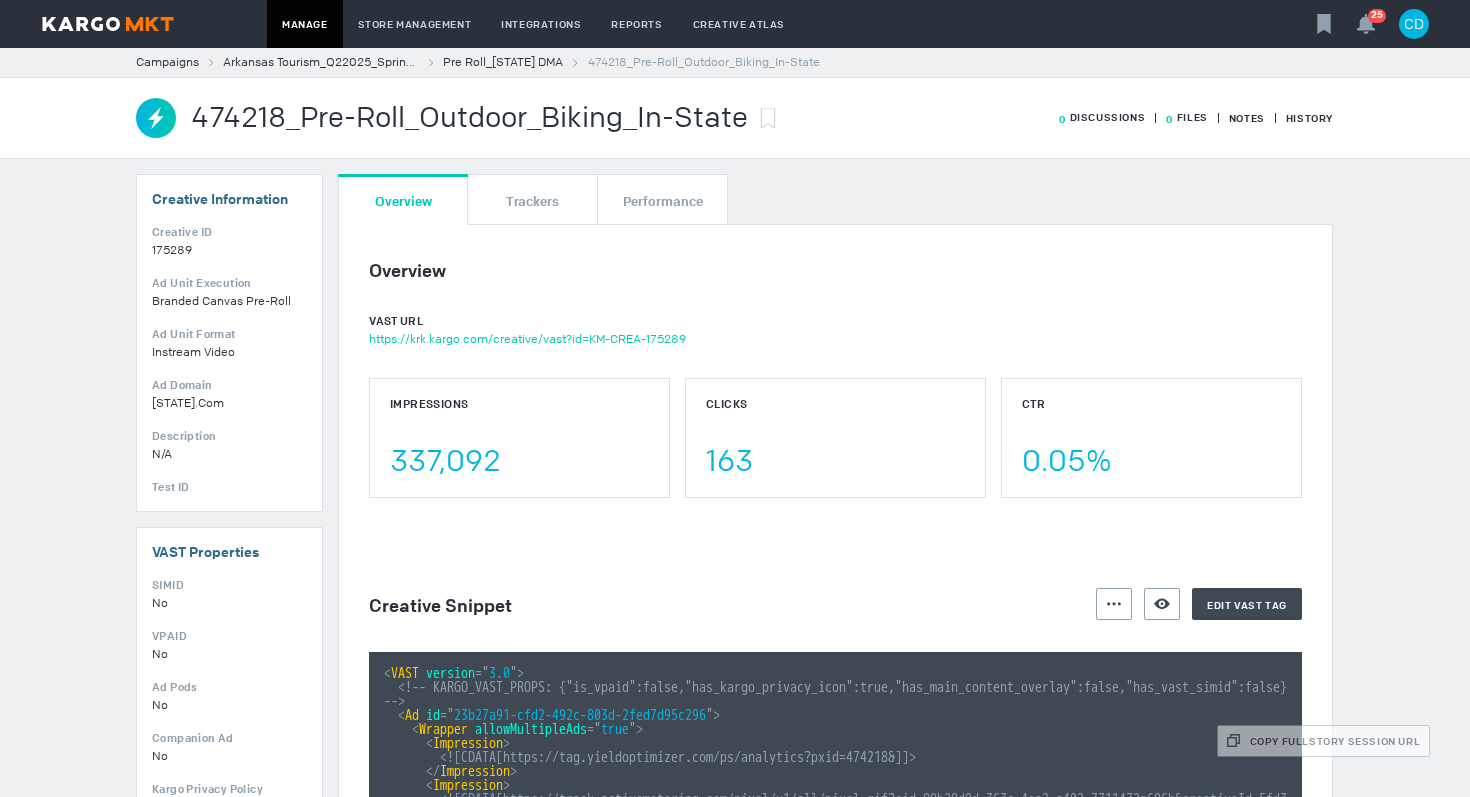 click on "Campaigns [STATE] Tourism_Q22025_Spring Campaign Pre Roll_[STATE] DMA 474218_Pre-Roll_Outdoor_Biking_In-State" at bounding box center (735, 62) 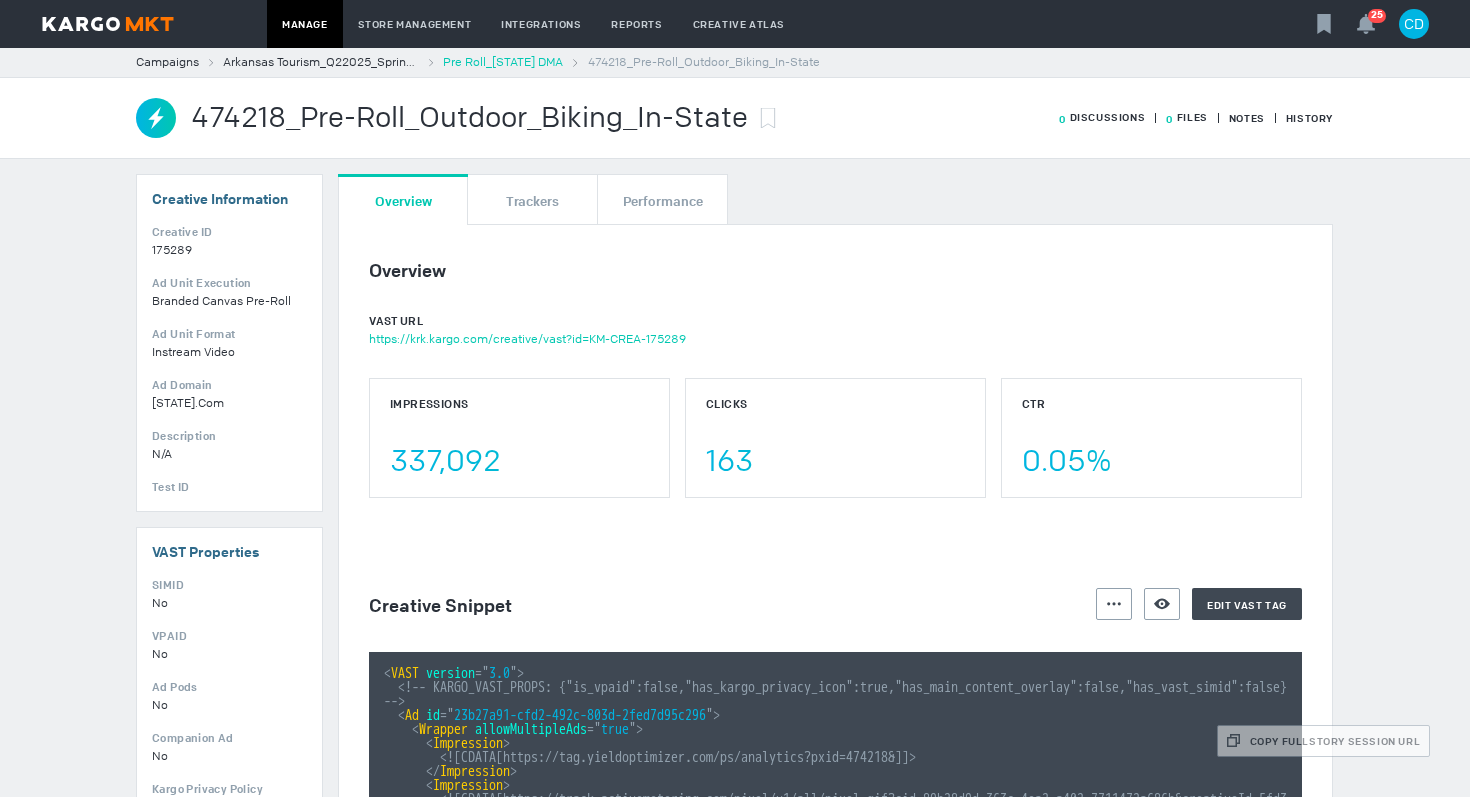 click on "Pre Roll_[STATE] DMA" at bounding box center [503, 62] 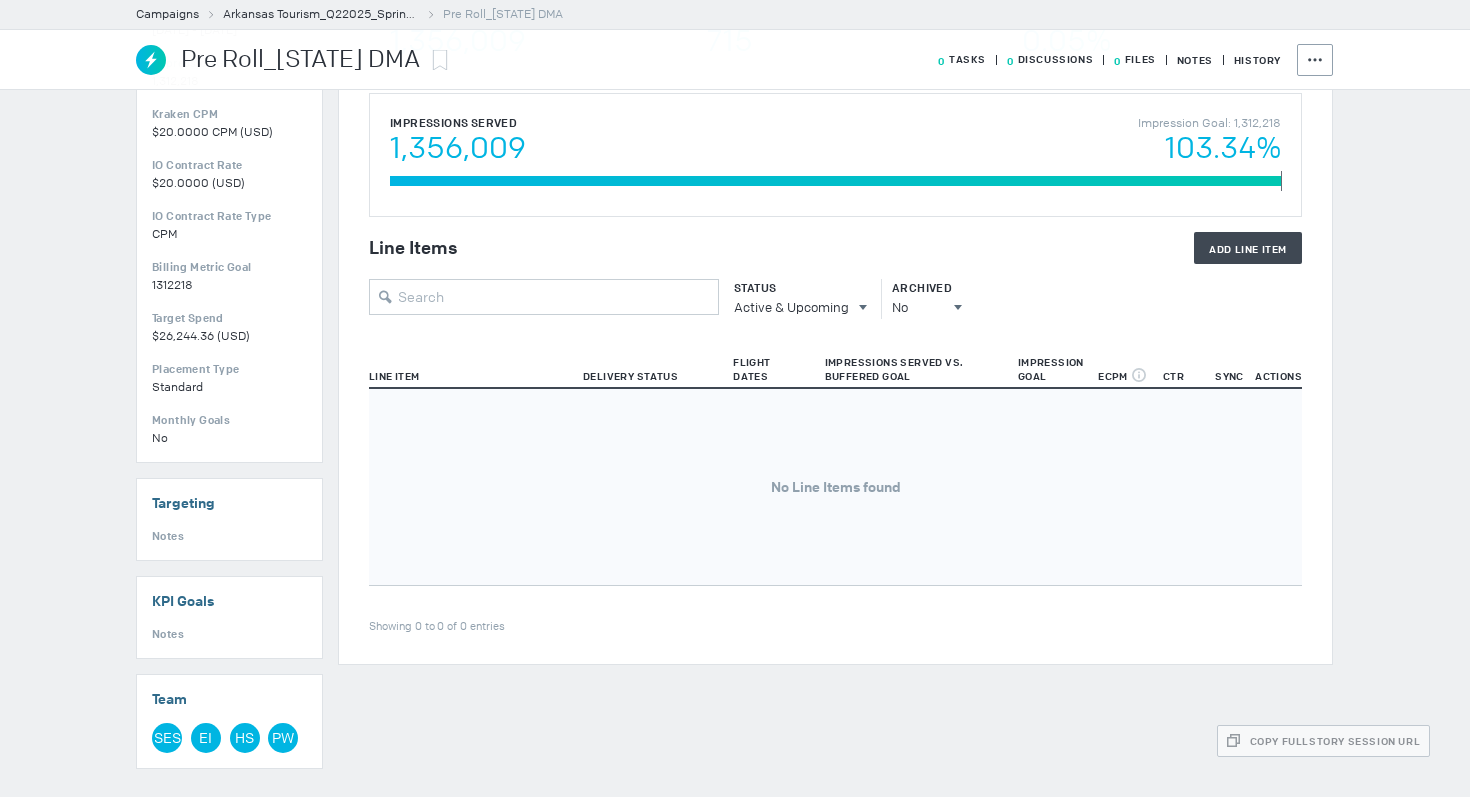 scroll, scrollTop: 0, scrollLeft: 0, axis: both 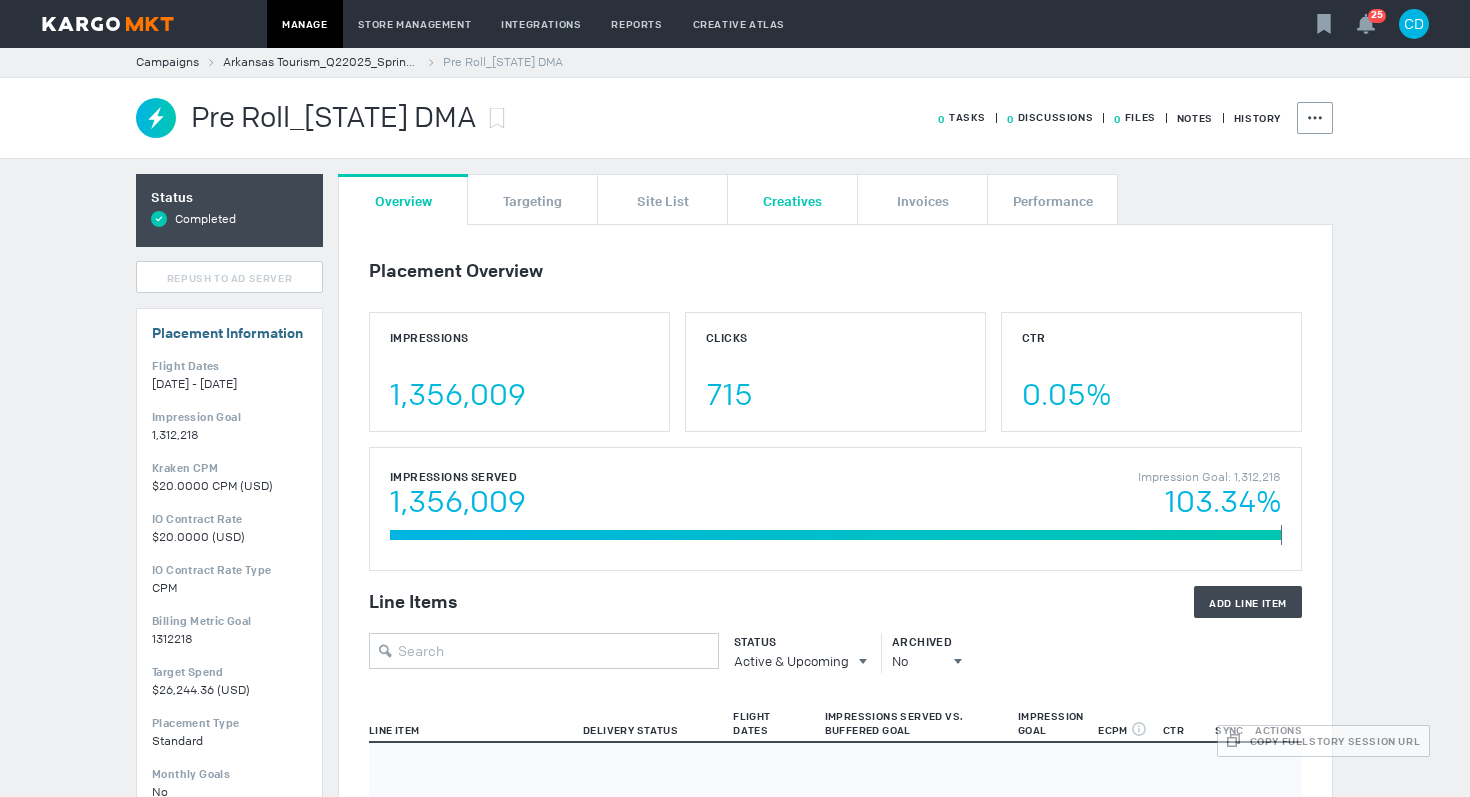 click on "Creatives" at bounding box center [792, 200] 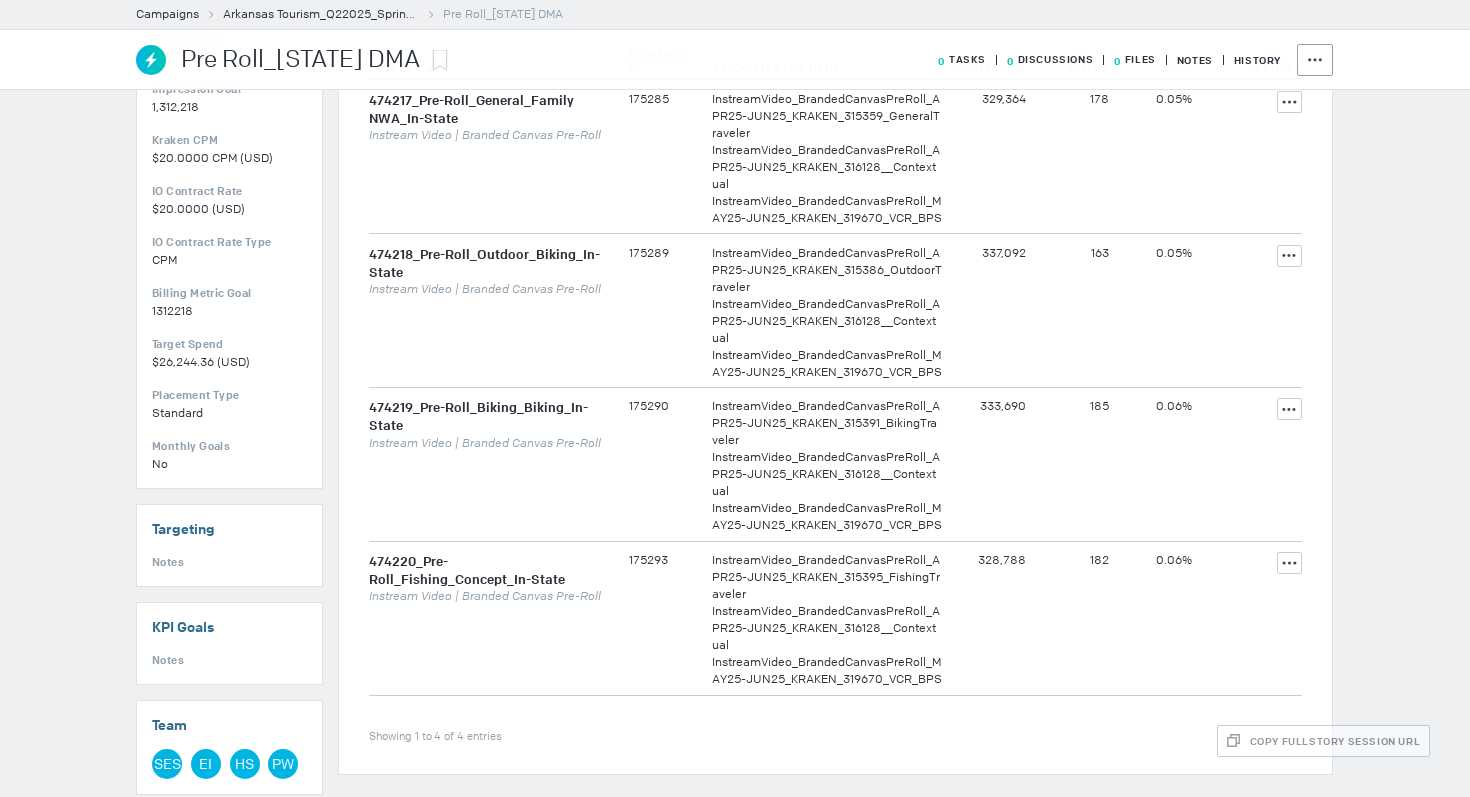 scroll, scrollTop: 354, scrollLeft: 0, axis: vertical 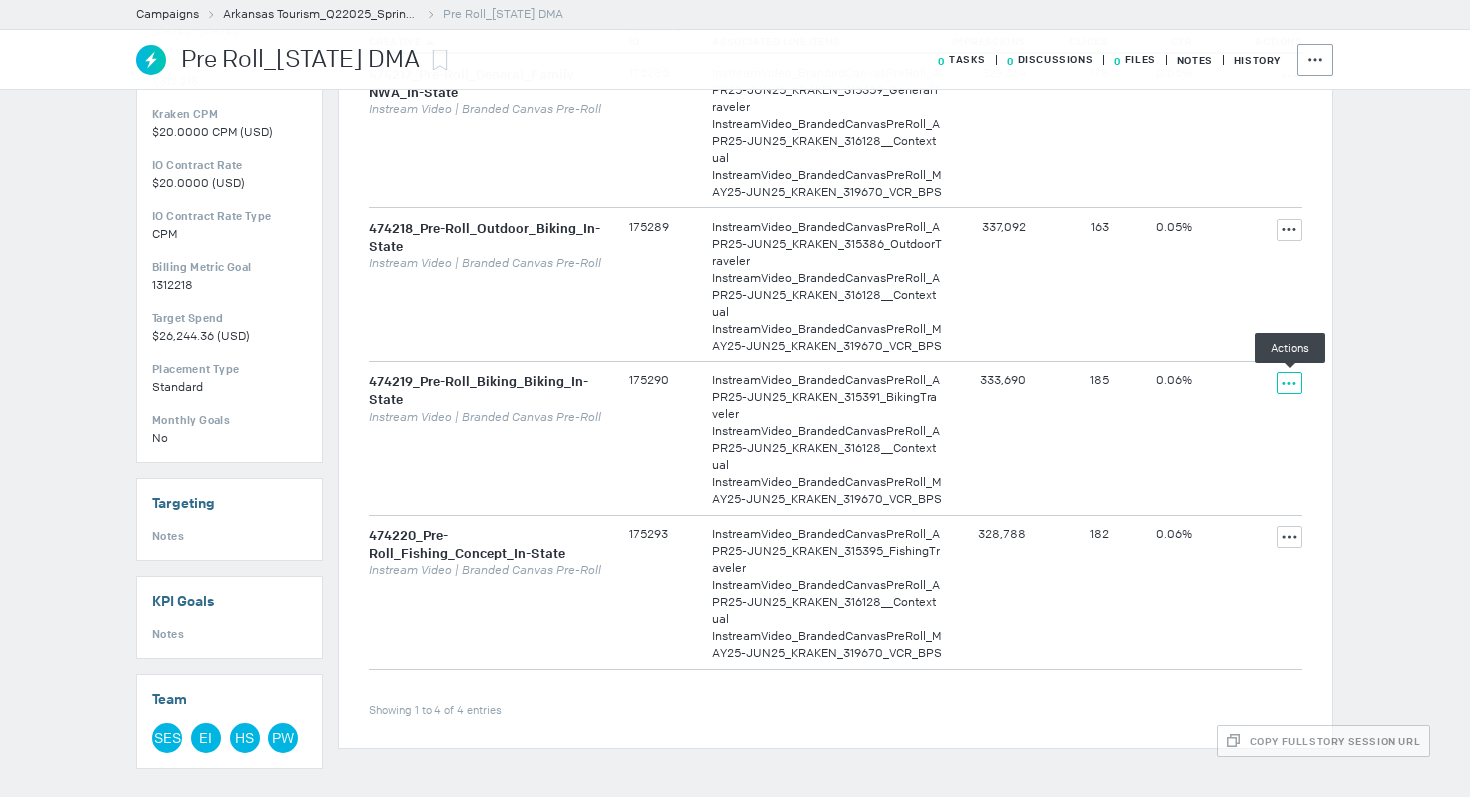 click at bounding box center (1289, 76) 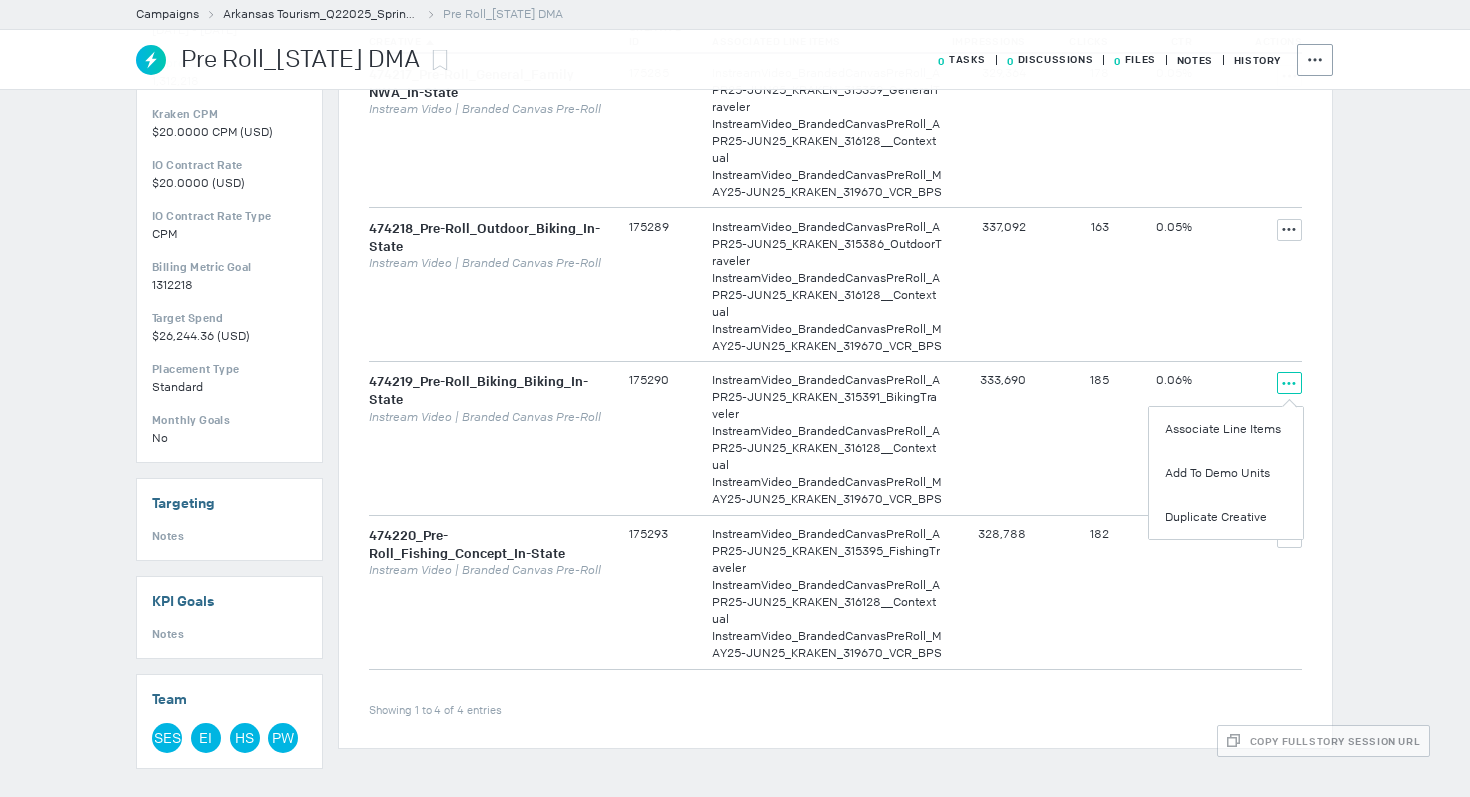 click on "474219_Pre-Roll_Biking_Biking_In-State" at bounding box center [489, 83] 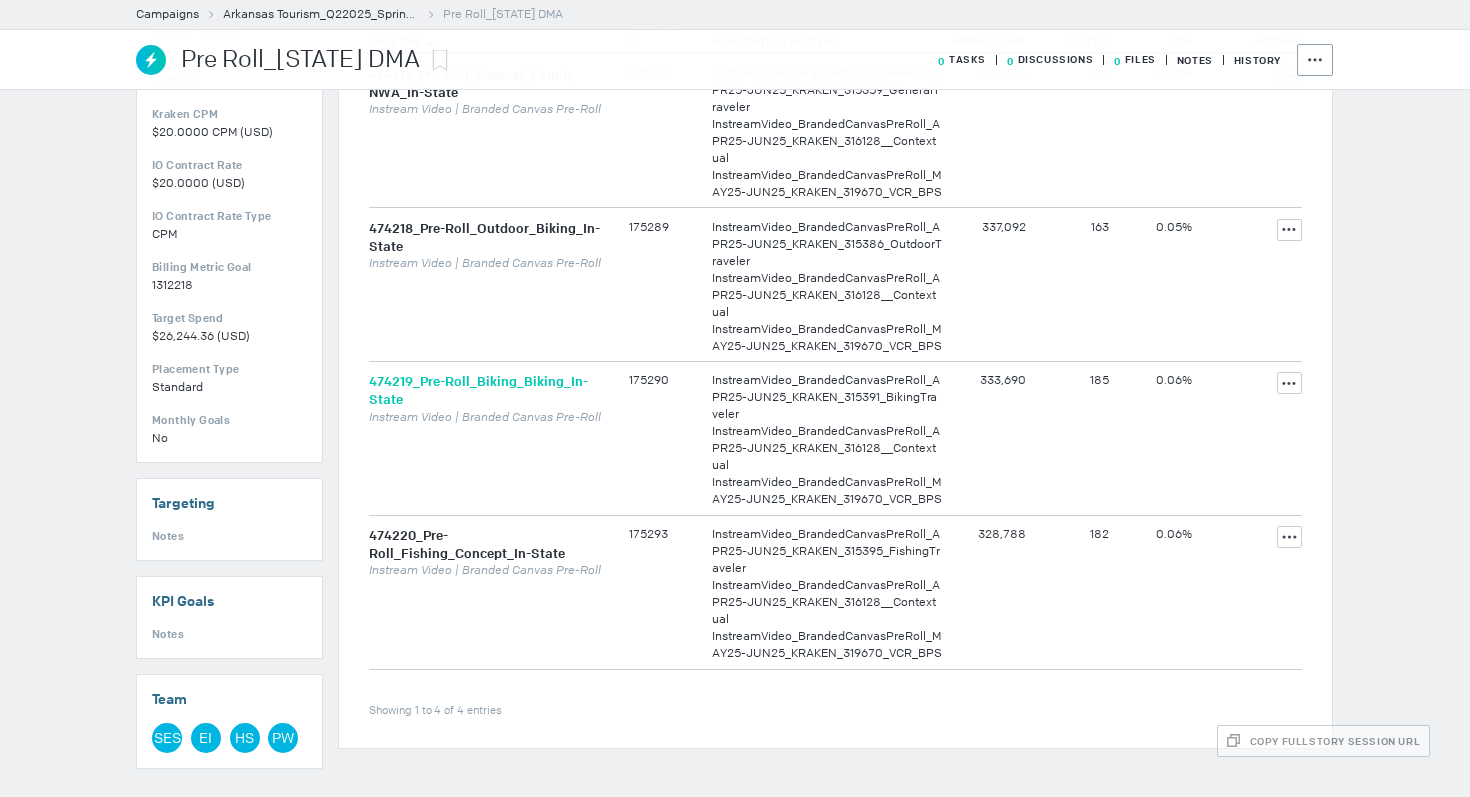 click on "474219_Pre-Roll_Biking_Biking_In-State" at bounding box center [478, 390] 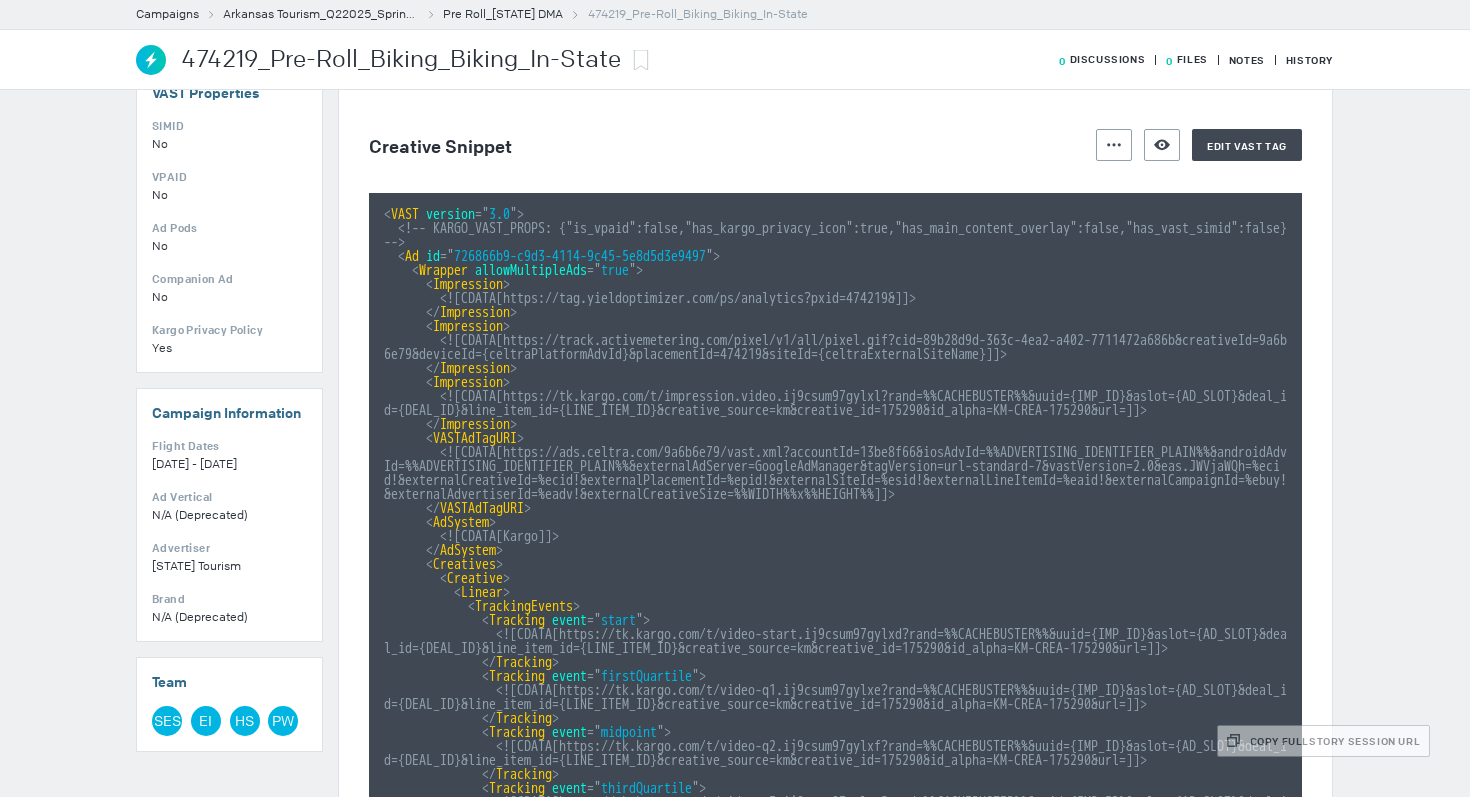 scroll, scrollTop: 0, scrollLeft: 0, axis: both 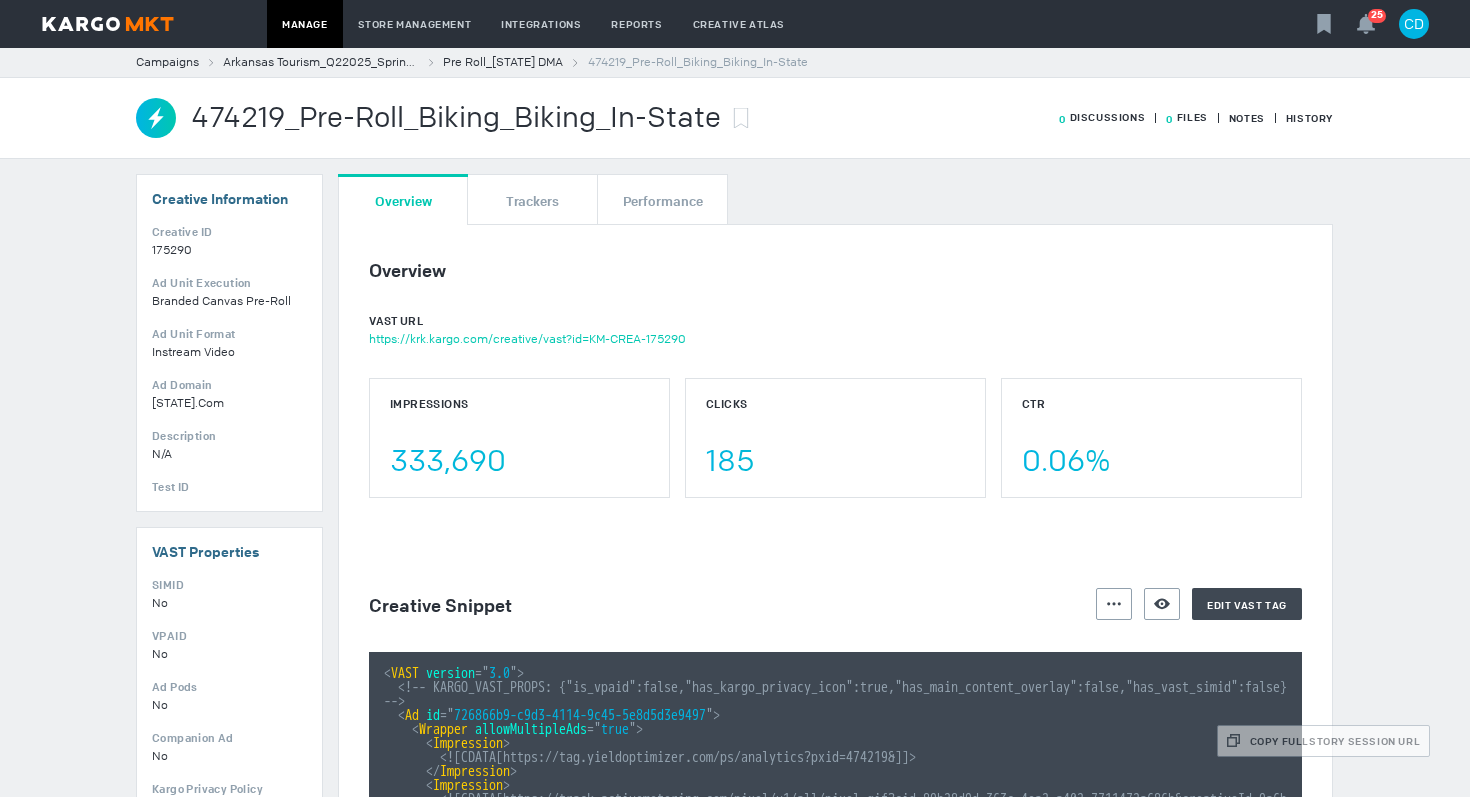 click on "Actions     Preview Creative     Edit VAST tag" at bounding box center (1199, 604) 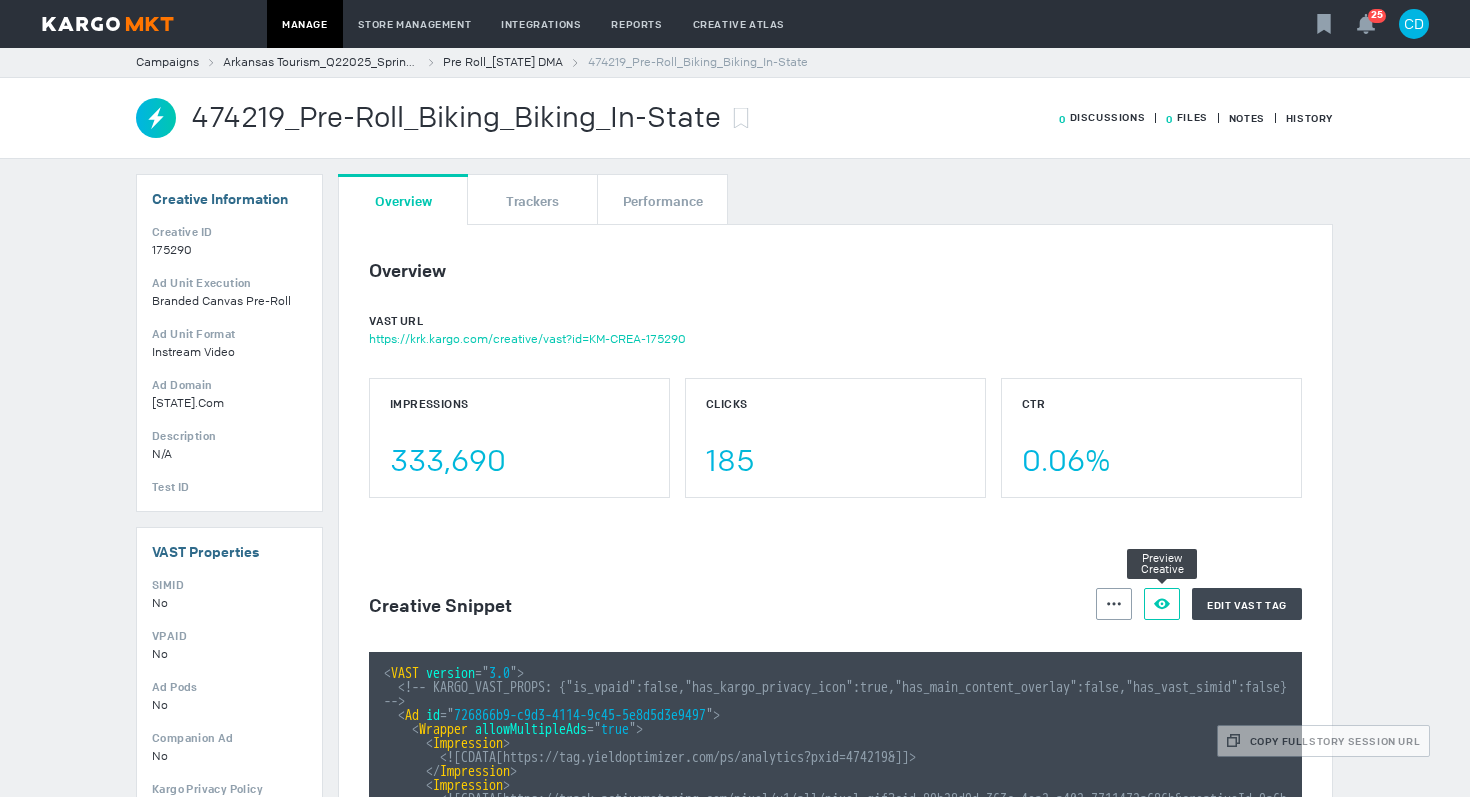 click at bounding box center [1114, 604] 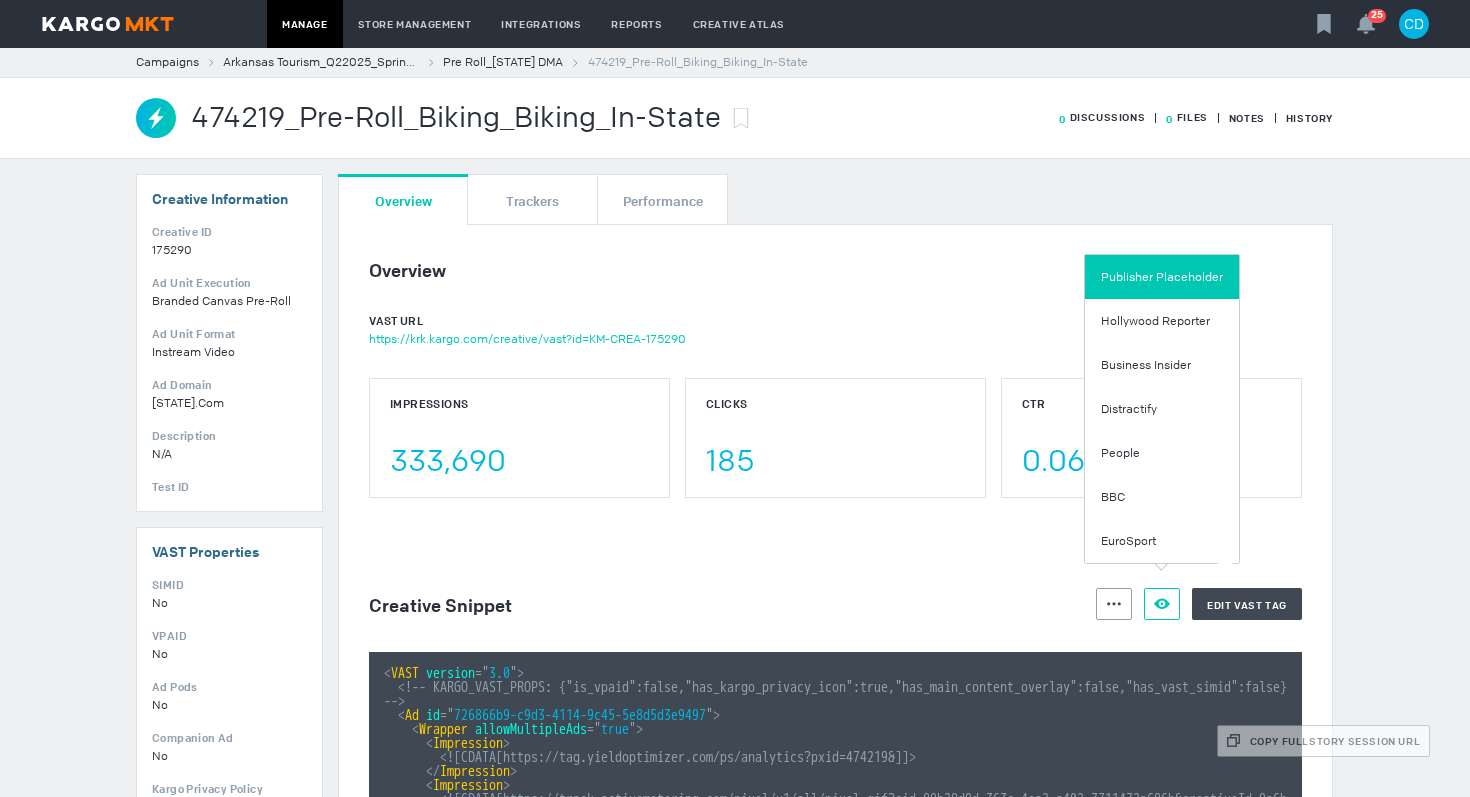click on "Publisher Placeholder" at bounding box center [1162, 277] 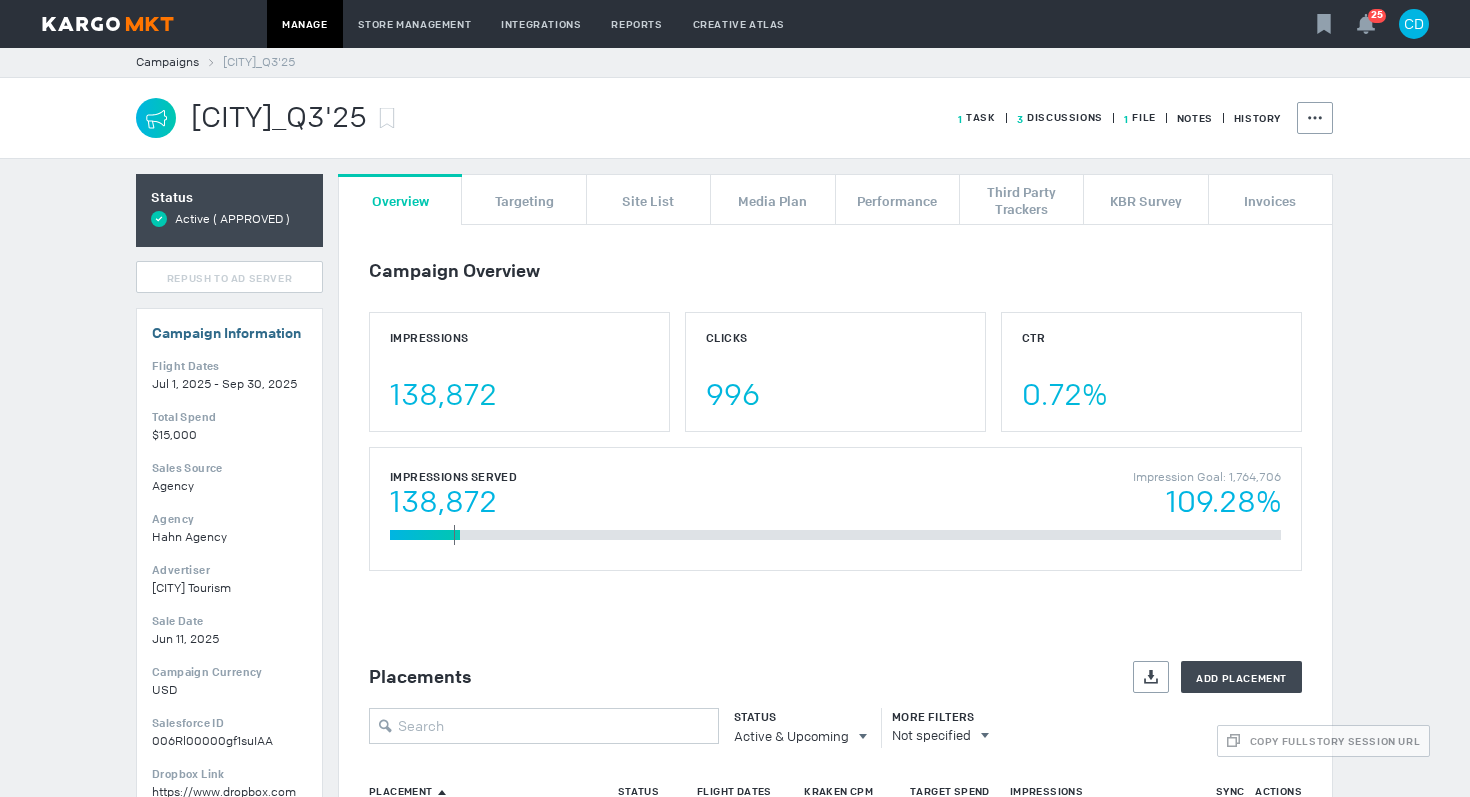 scroll, scrollTop: 0, scrollLeft: 0, axis: both 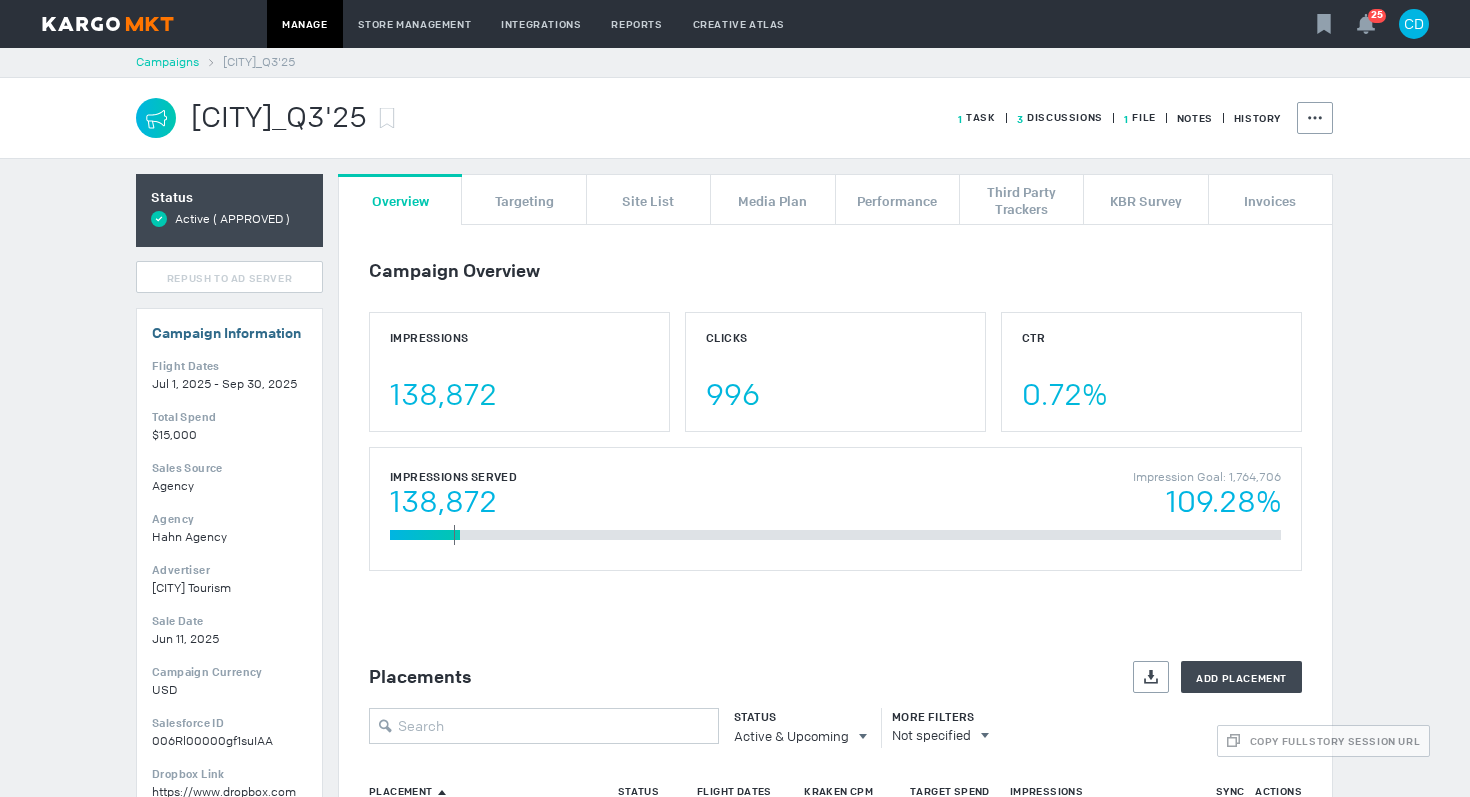 click on "Campaigns" at bounding box center [167, 62] 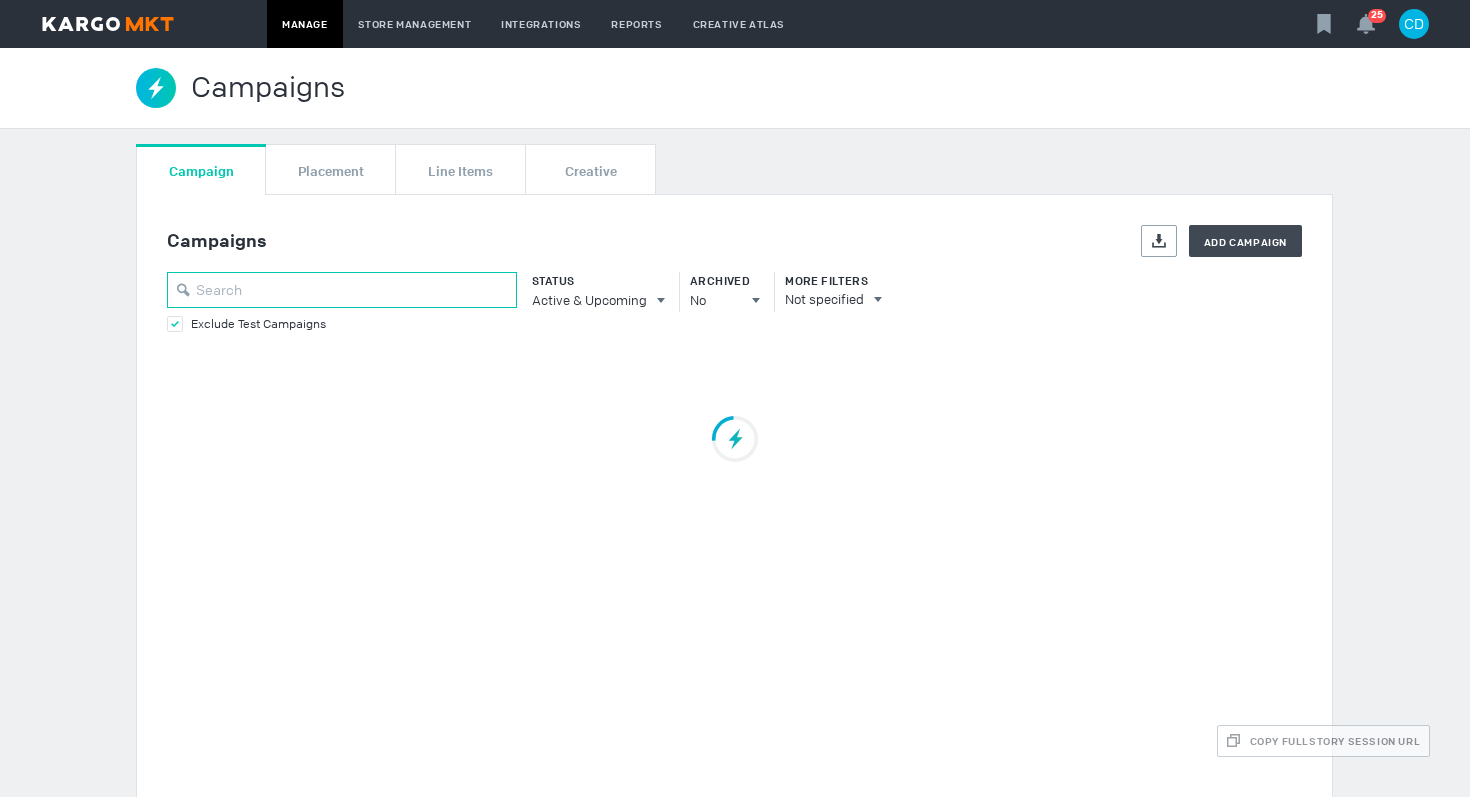 click at bounding box center (342, 290) 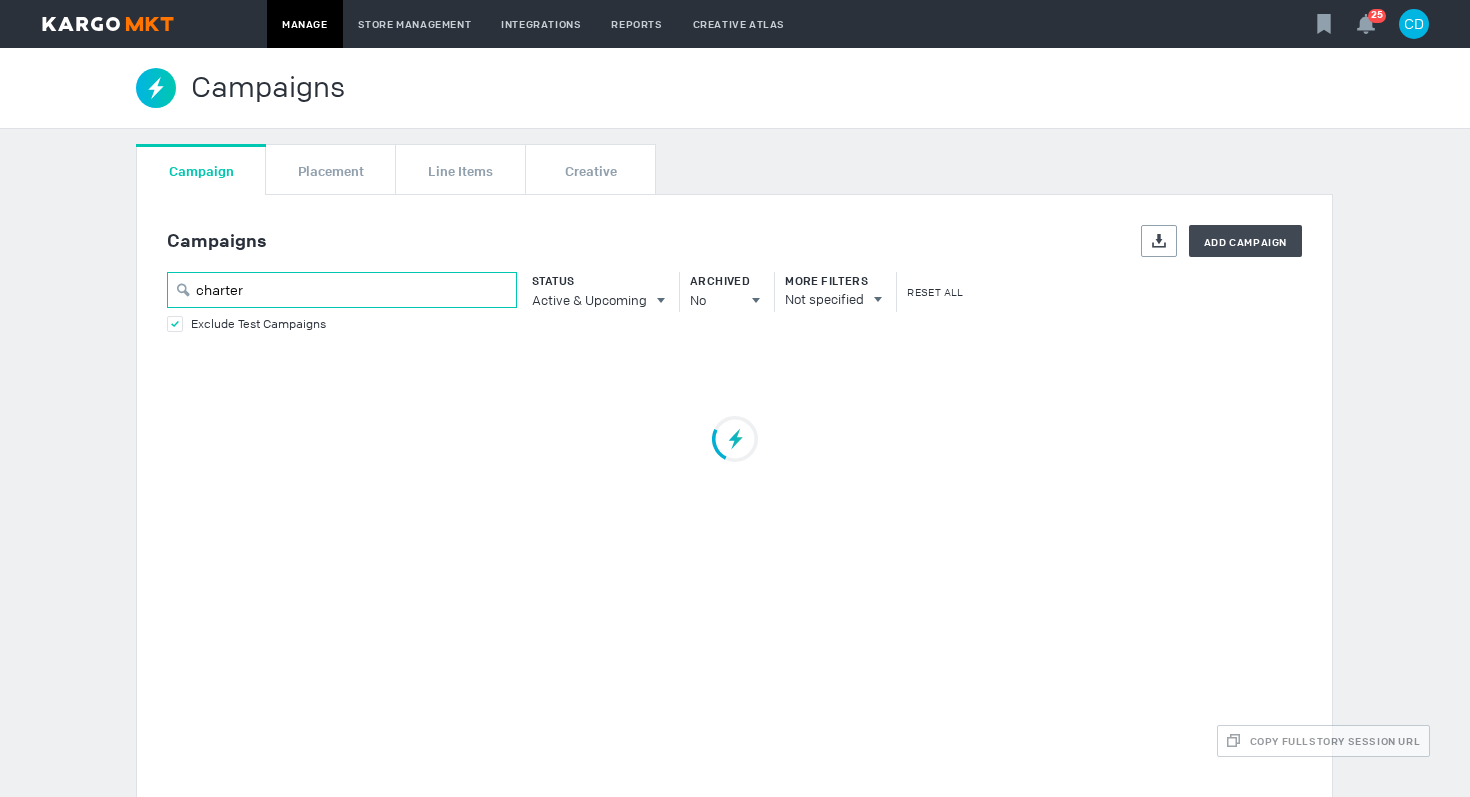 click on "charter" at bounding box center (342, 290) 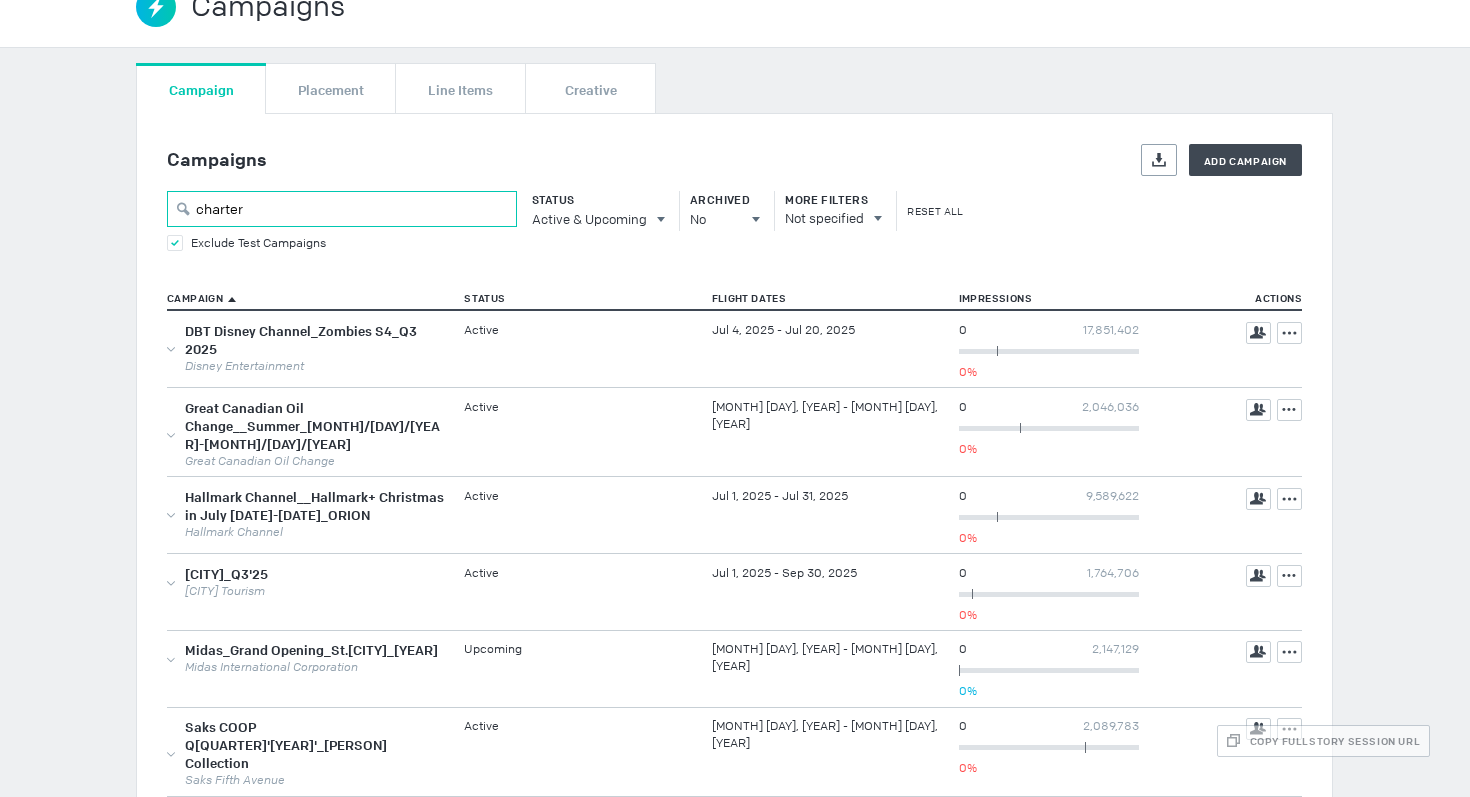 scroll, scrollTop: 67, scrollLeft: 0, axis: vertical 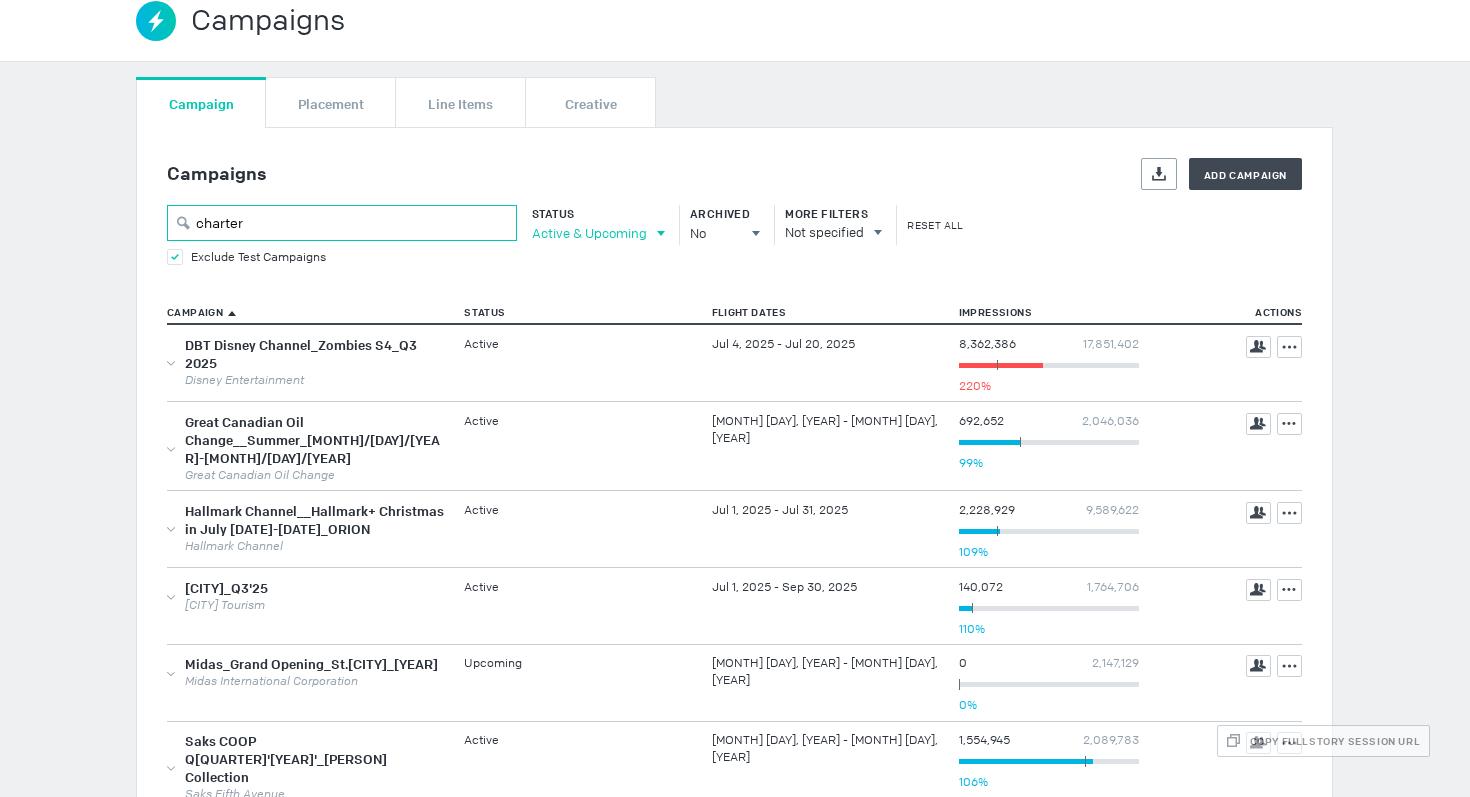 type on "charter" 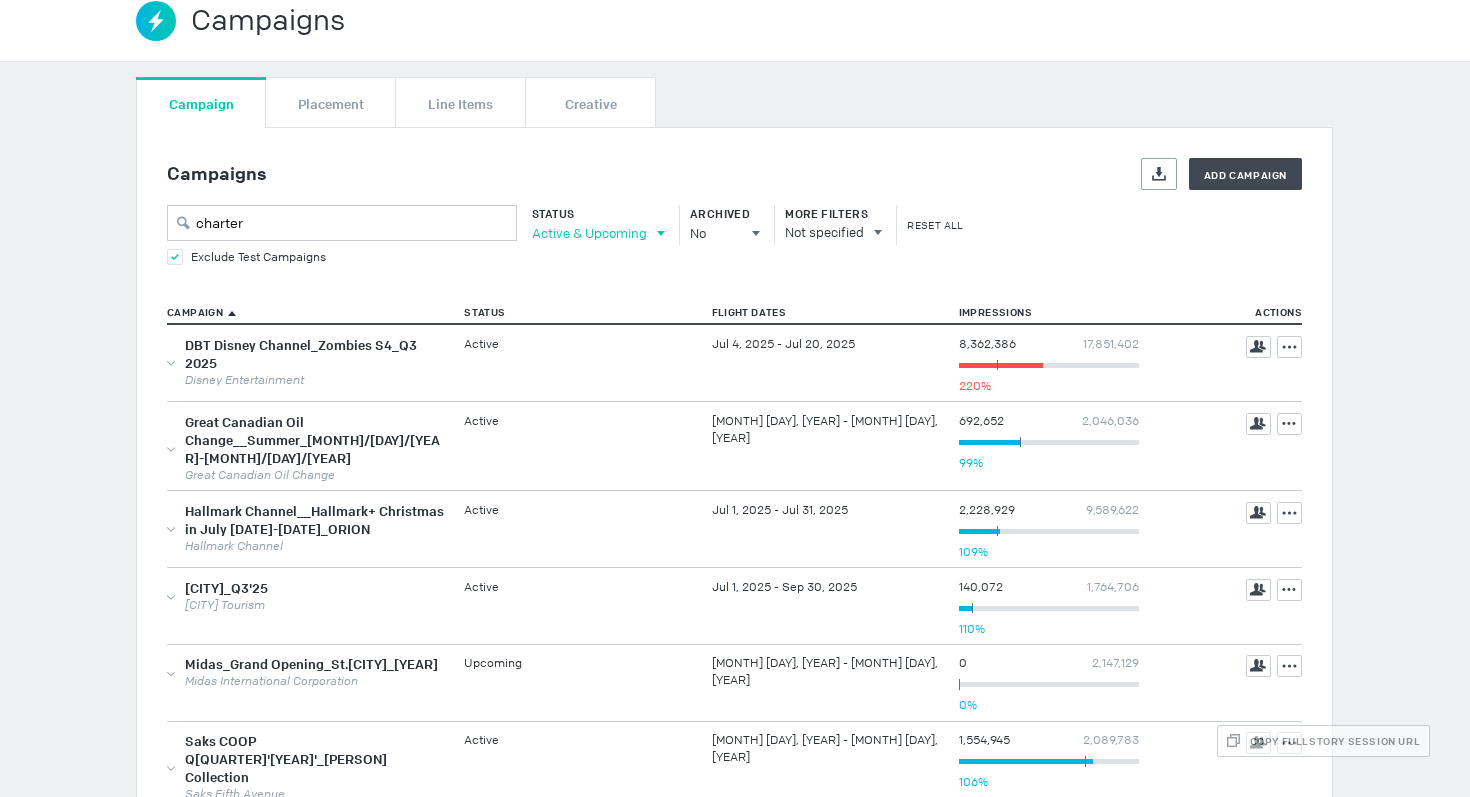 click on "Active & Upcoming" at bounding box center (589, 233) 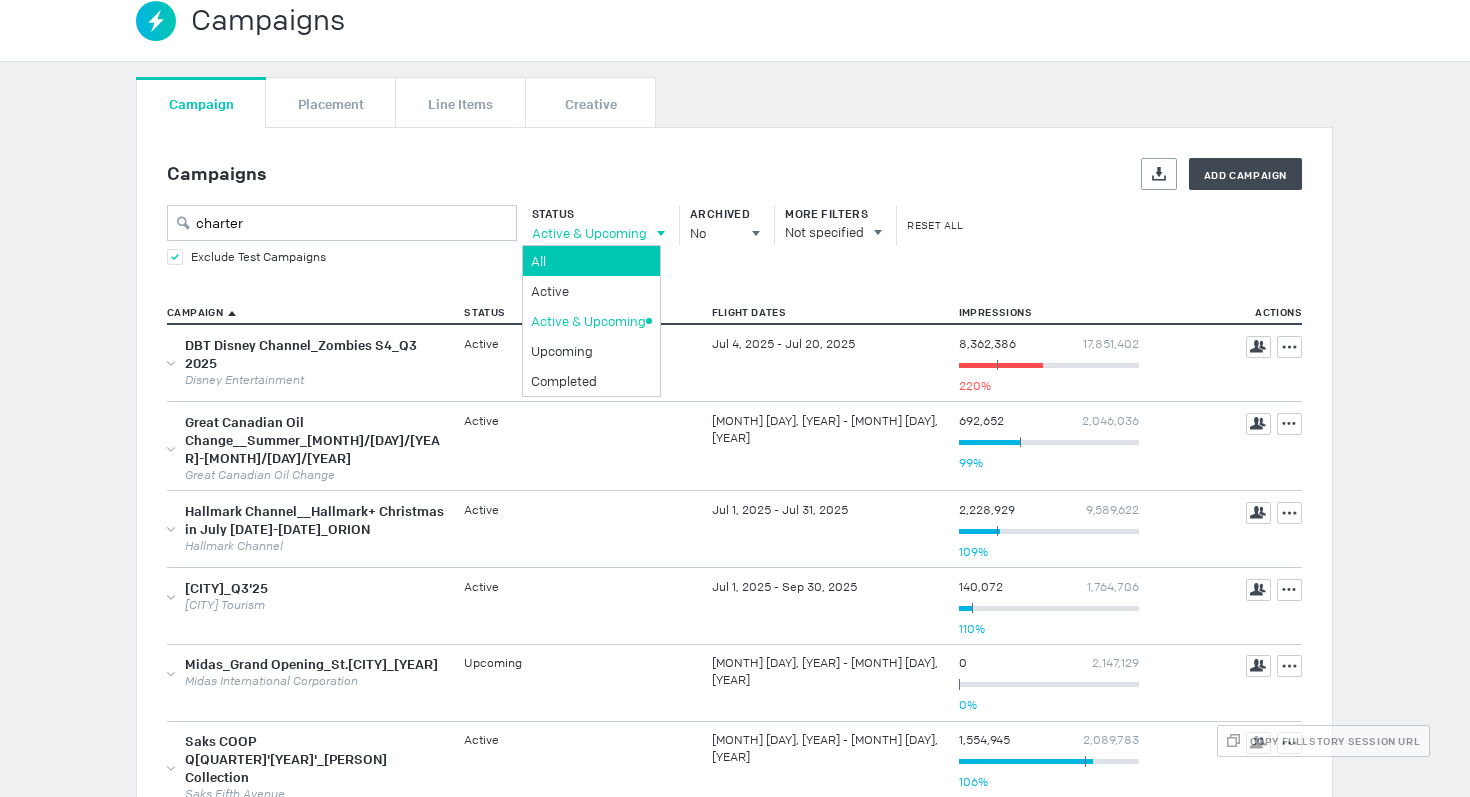 click on "All" at bounding box center (588, 261) 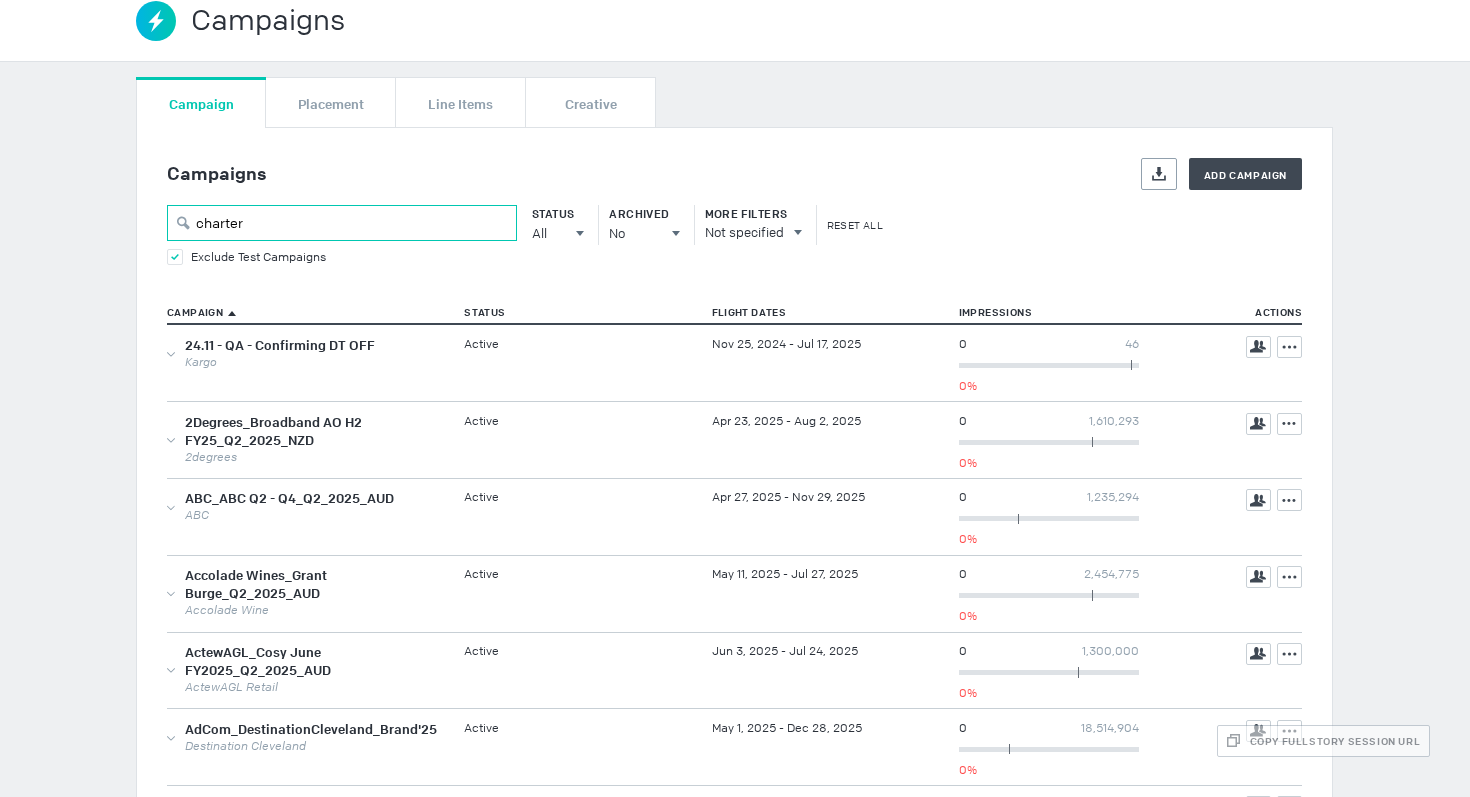 click on "charter" at bounding box center (342, 223) 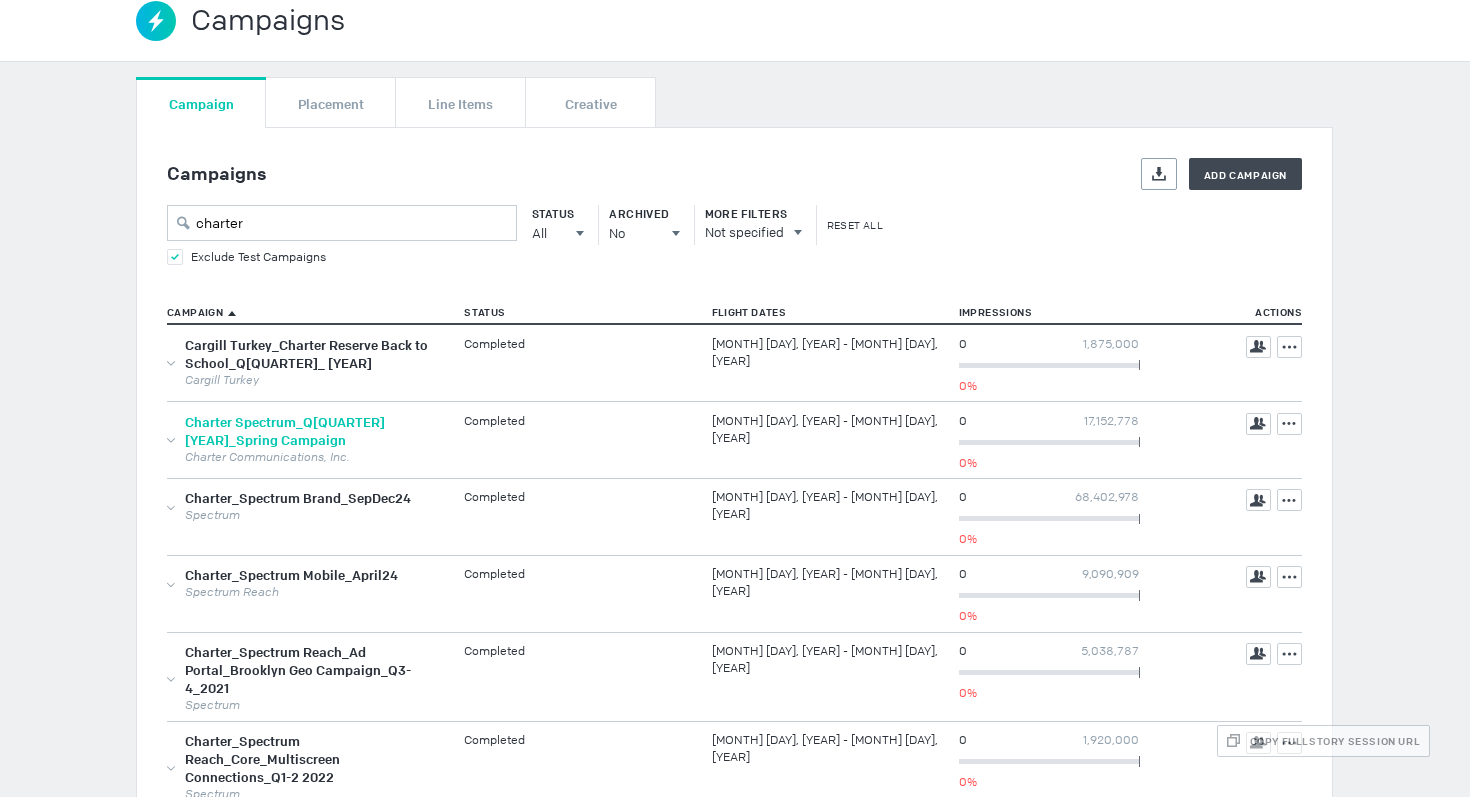 click on "Charter Spectrum_Q22025_Spring Campaign" at bounding box center (285, 431) 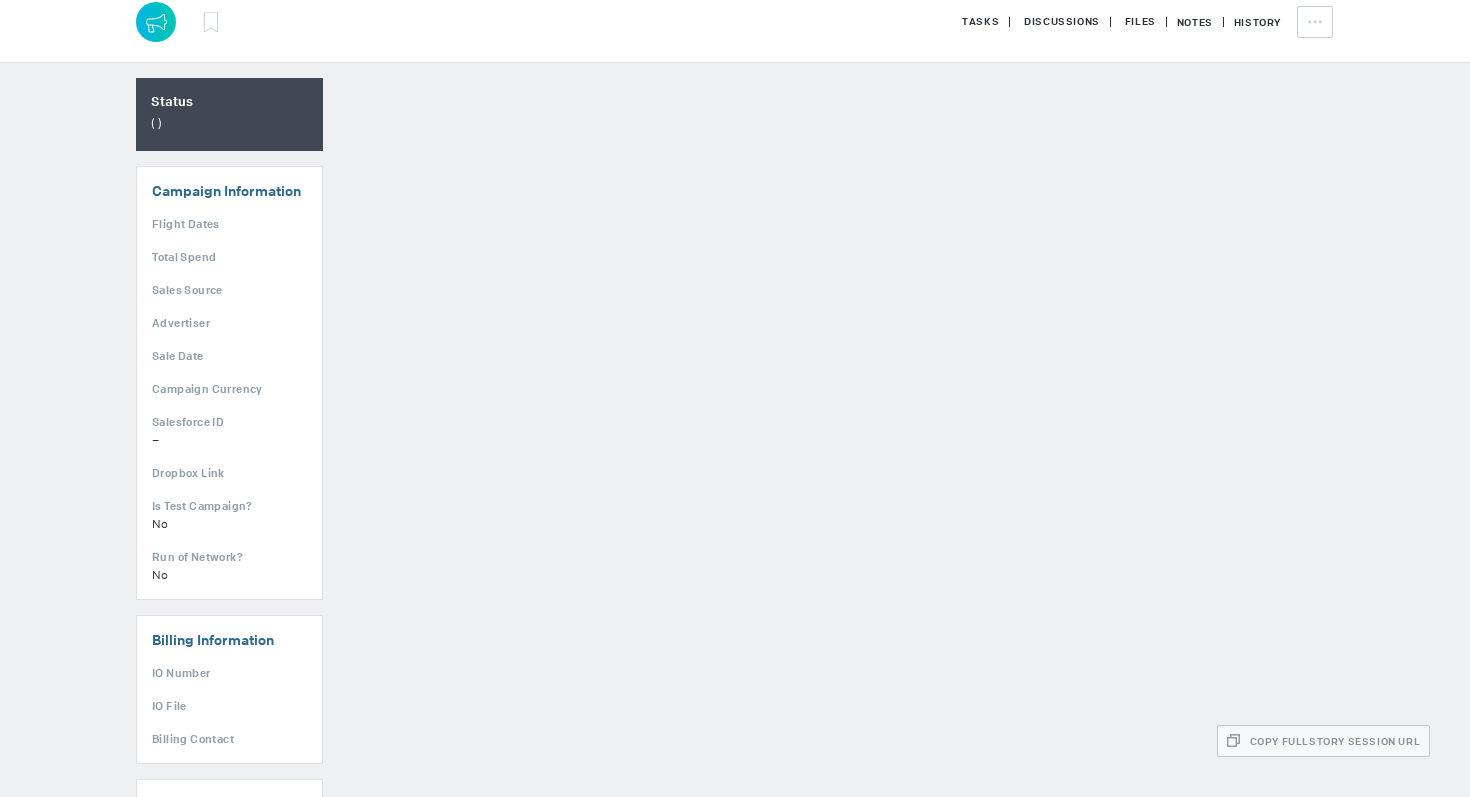 scroll, scrollTop: 0, scrollLeft: 0, axis: both 